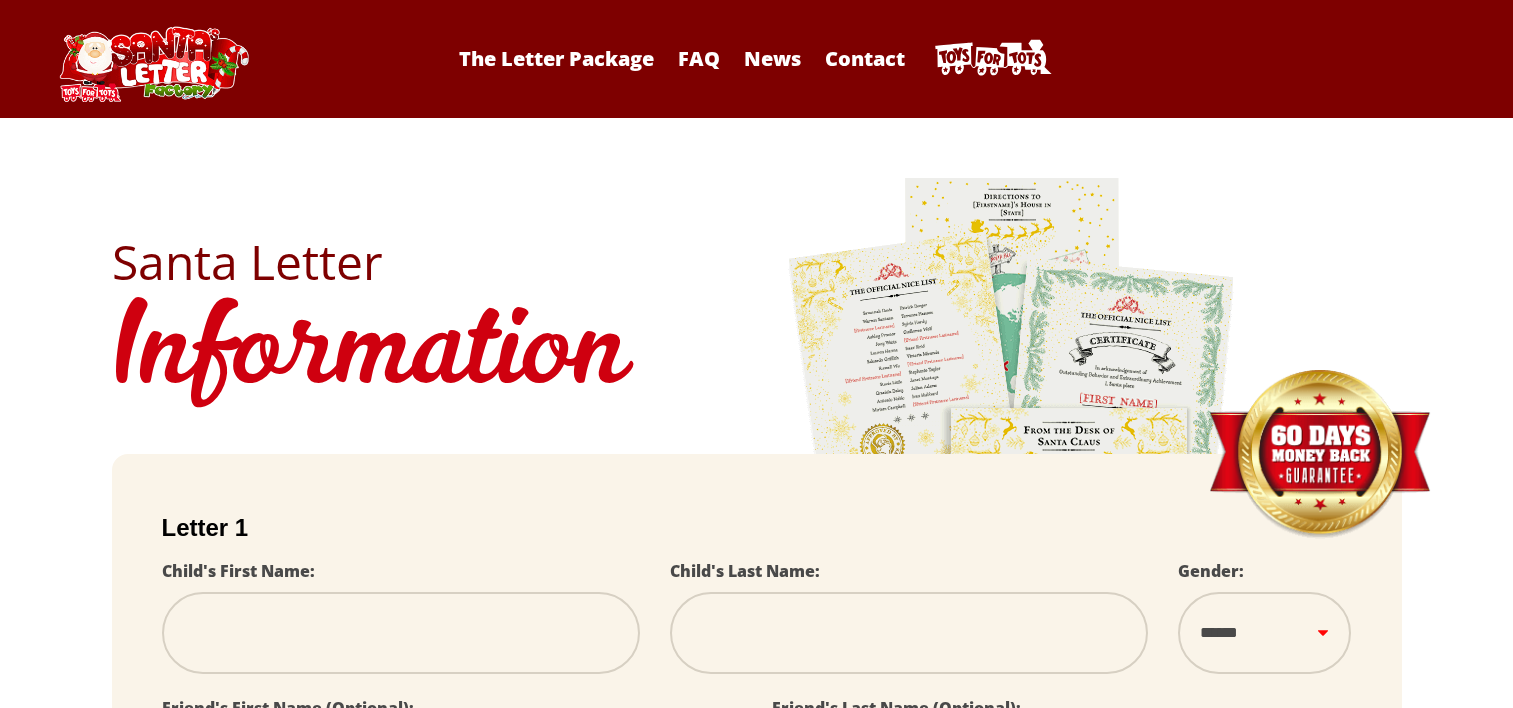 scroll, scrollTop: 0, scrollLeft: 0, axis: both 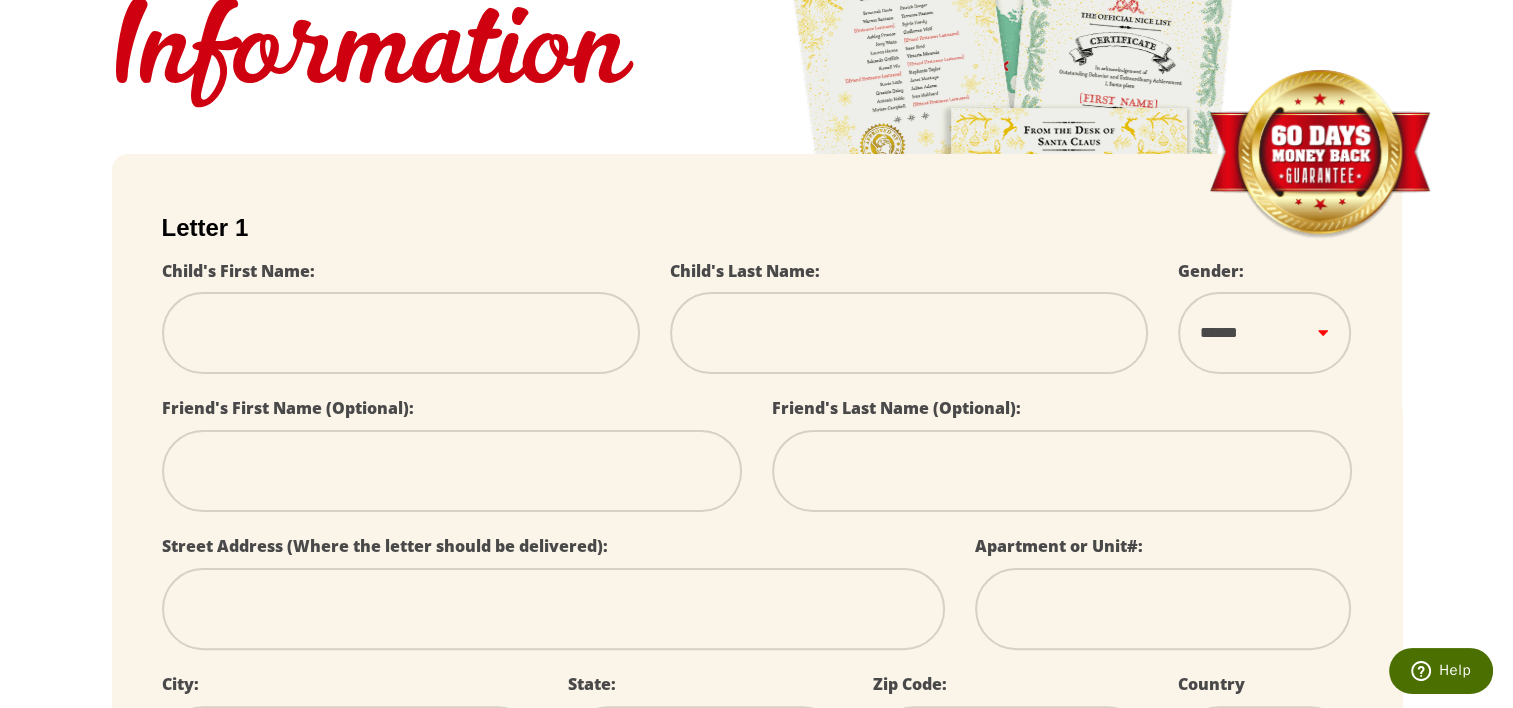 click at bounding box center (401, 333) 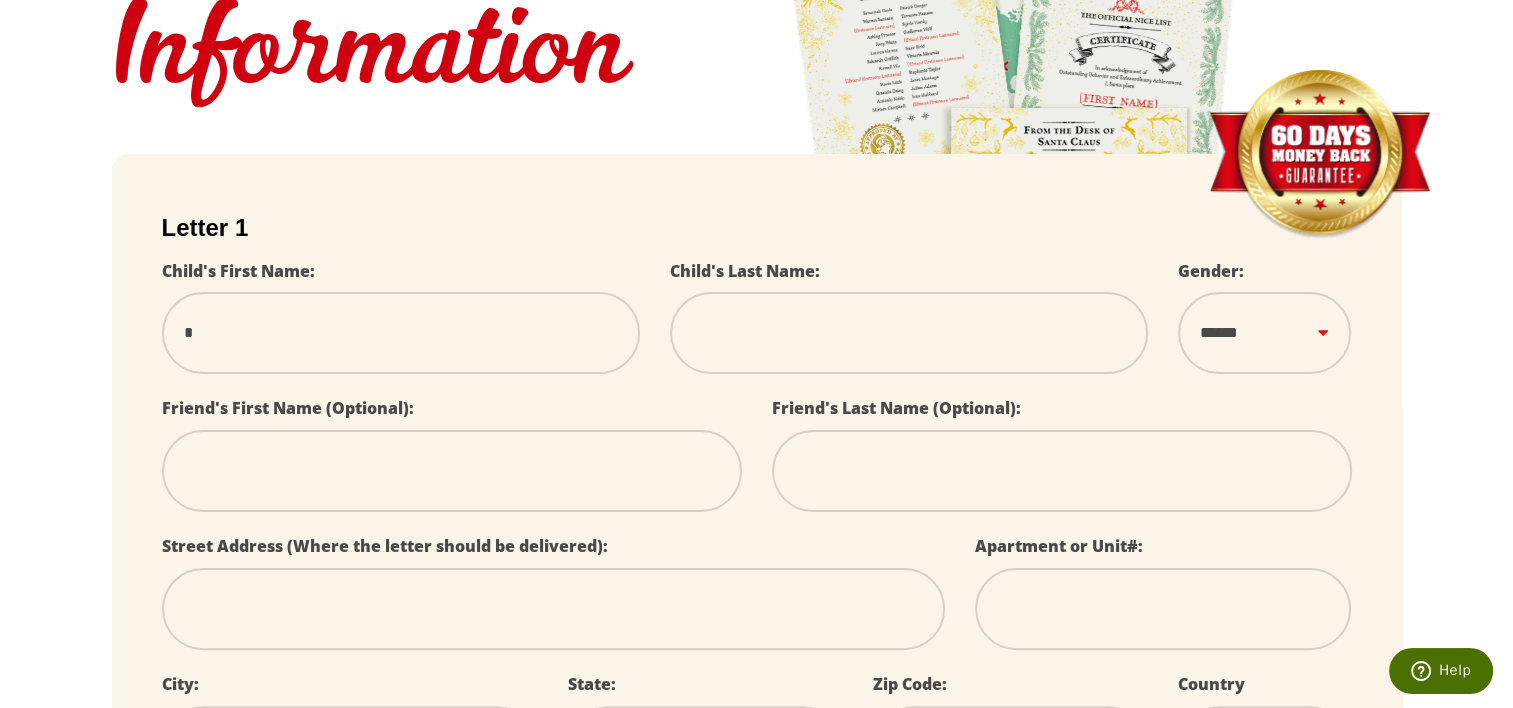 type on "**" 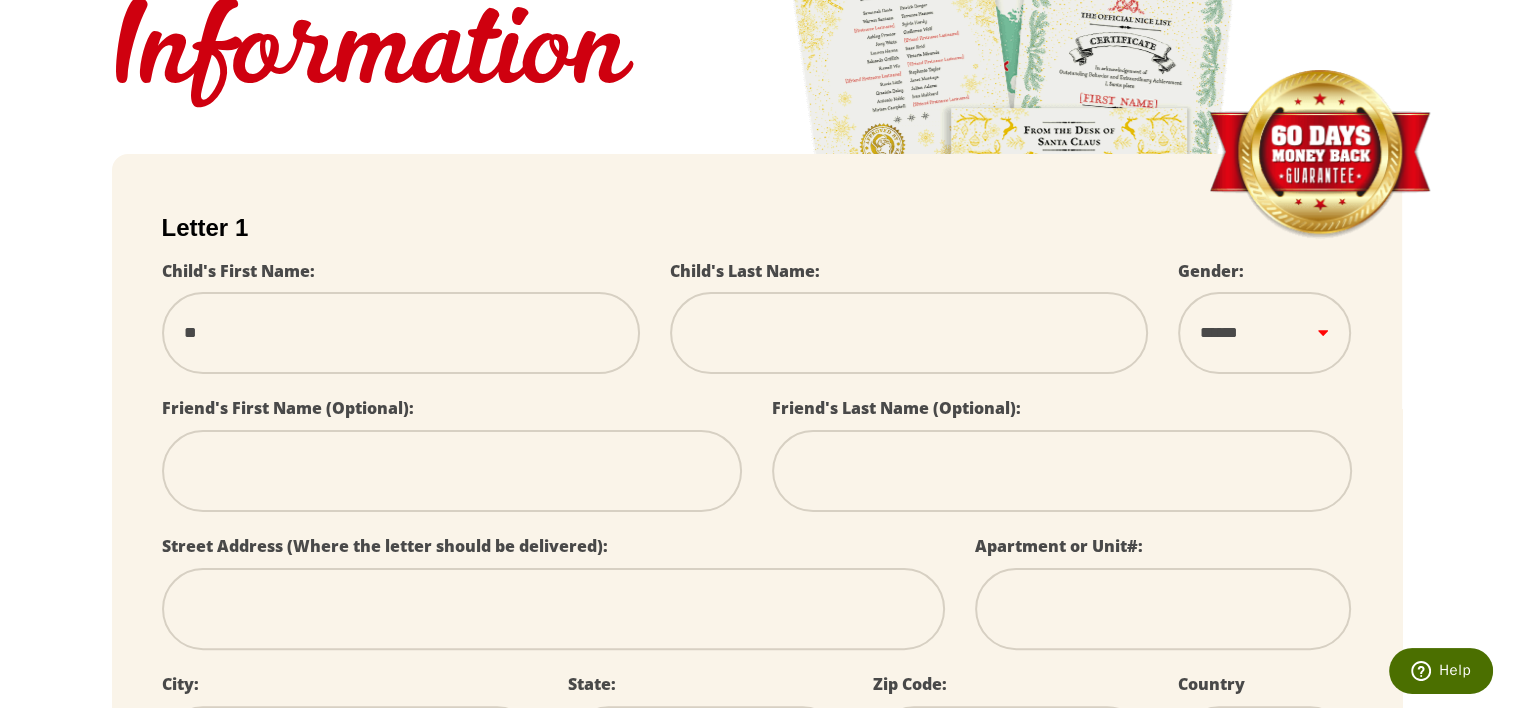 select 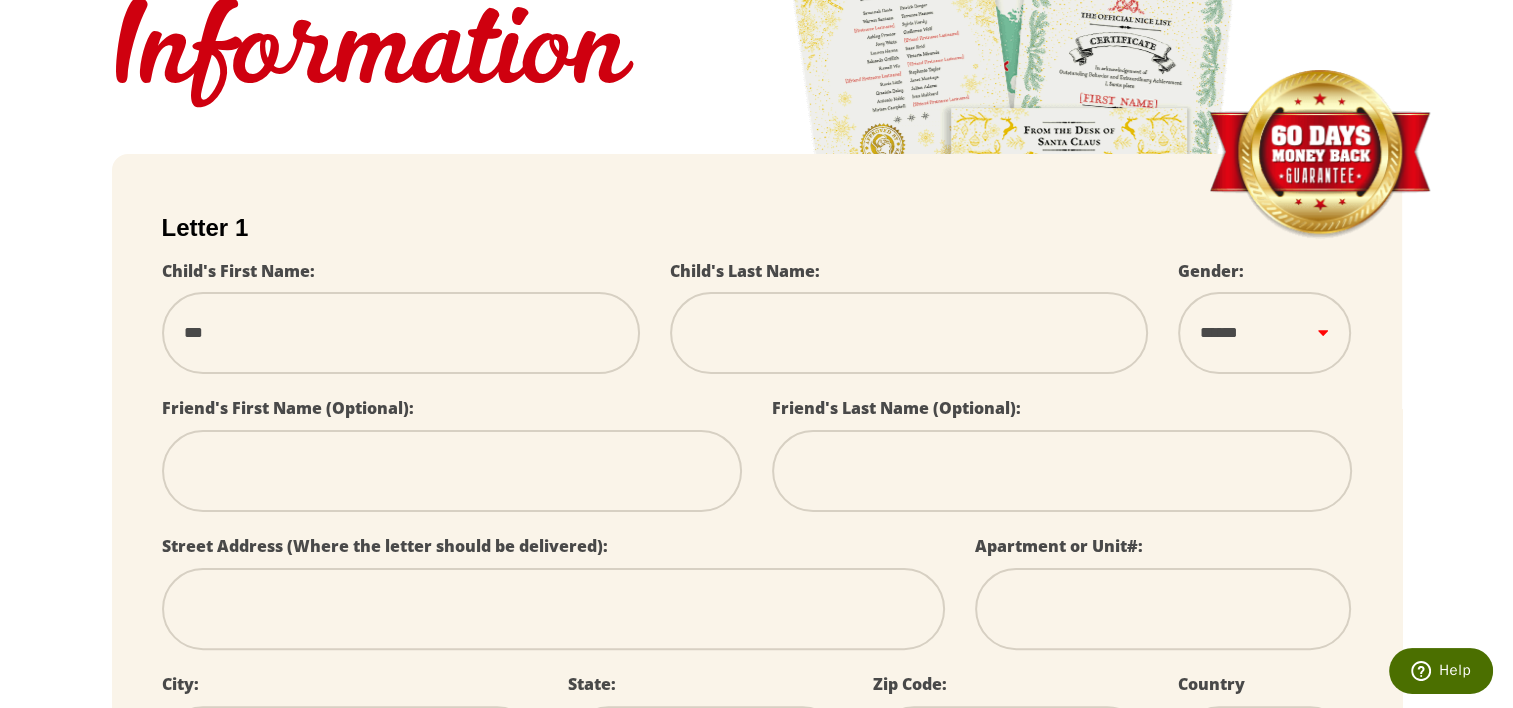 type on "****" 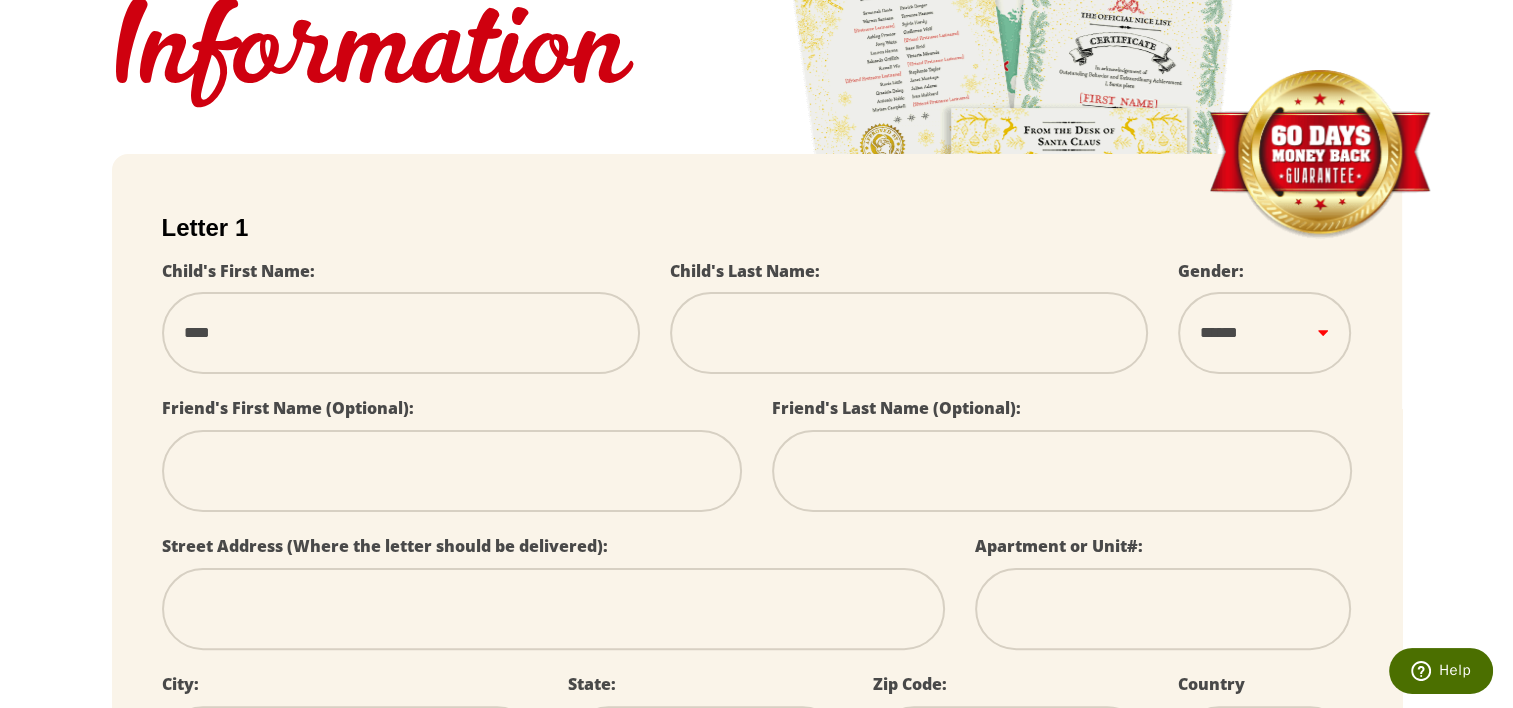 type on "*****" 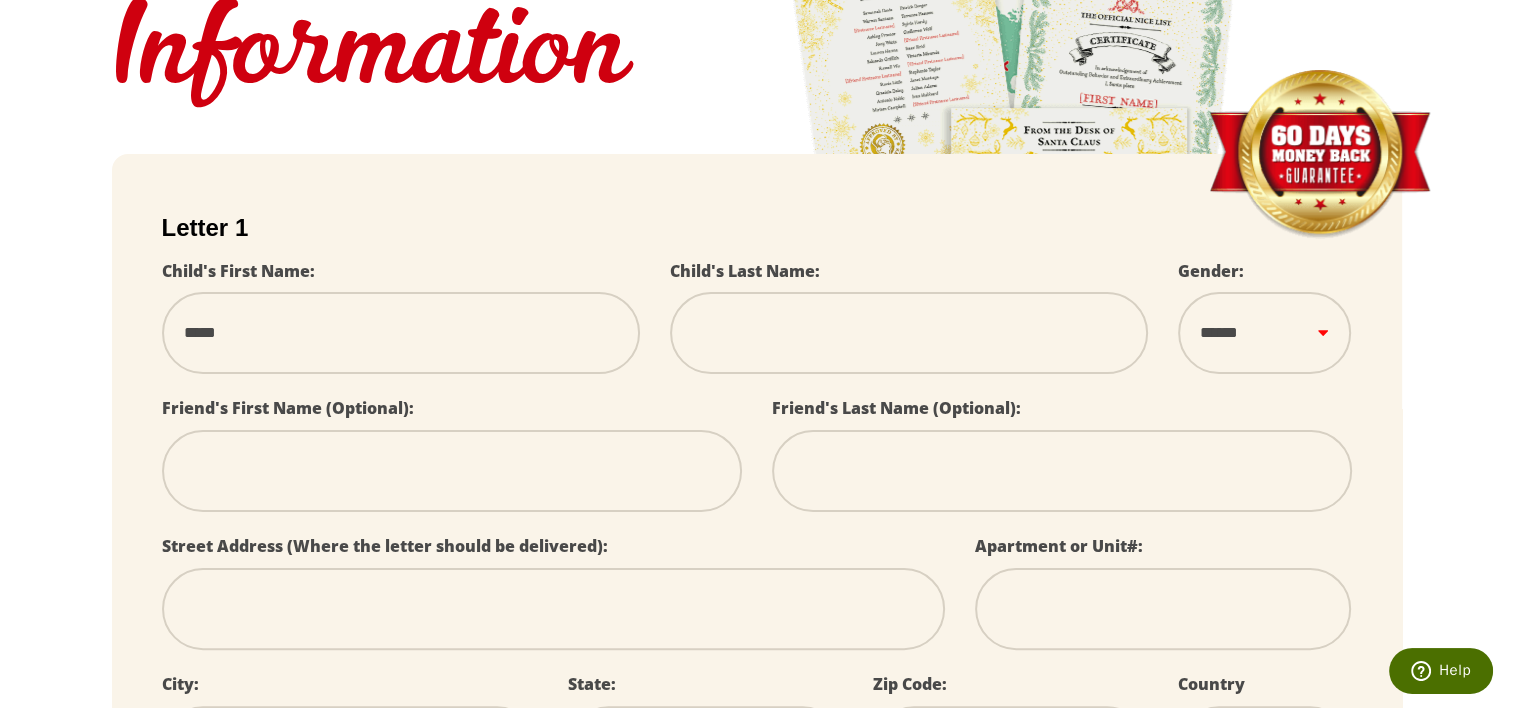 type on "******" 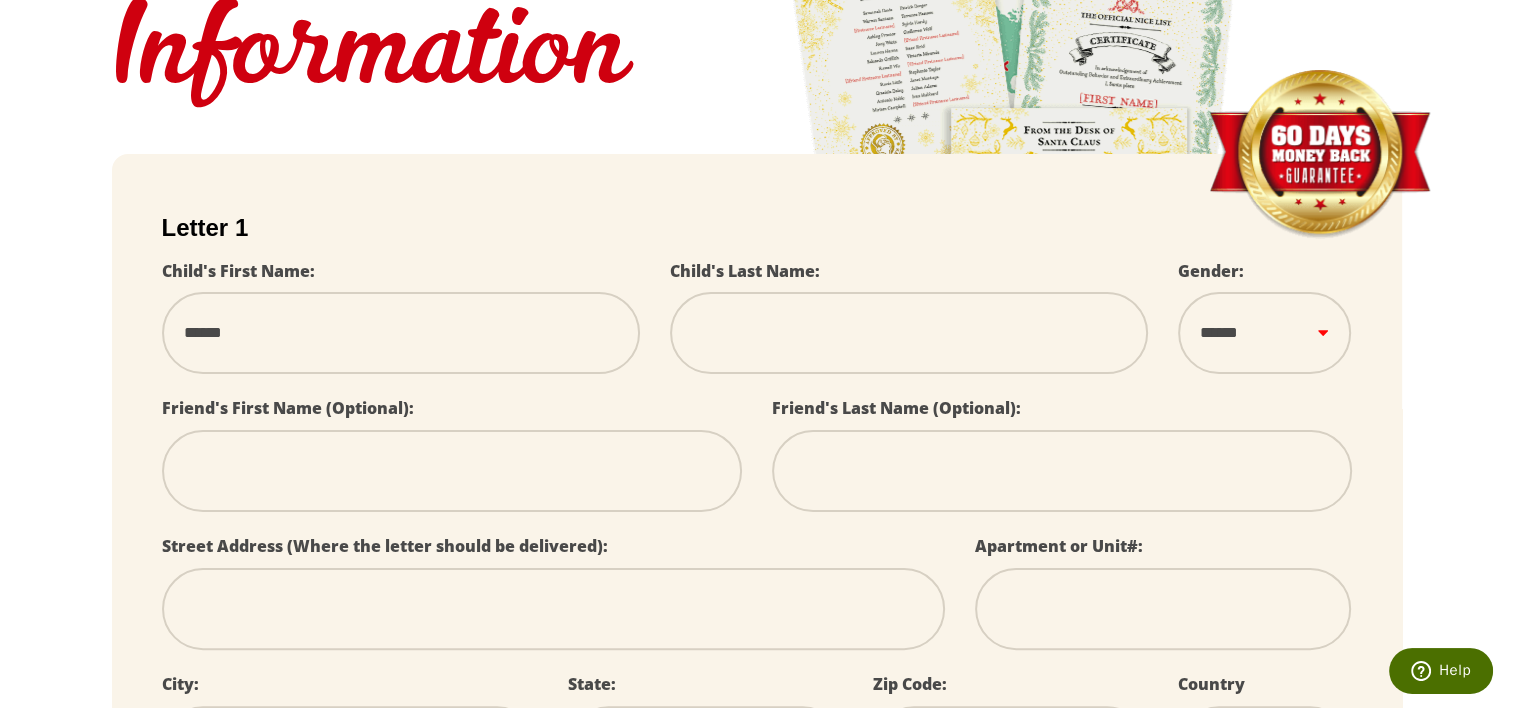 type on "*******" 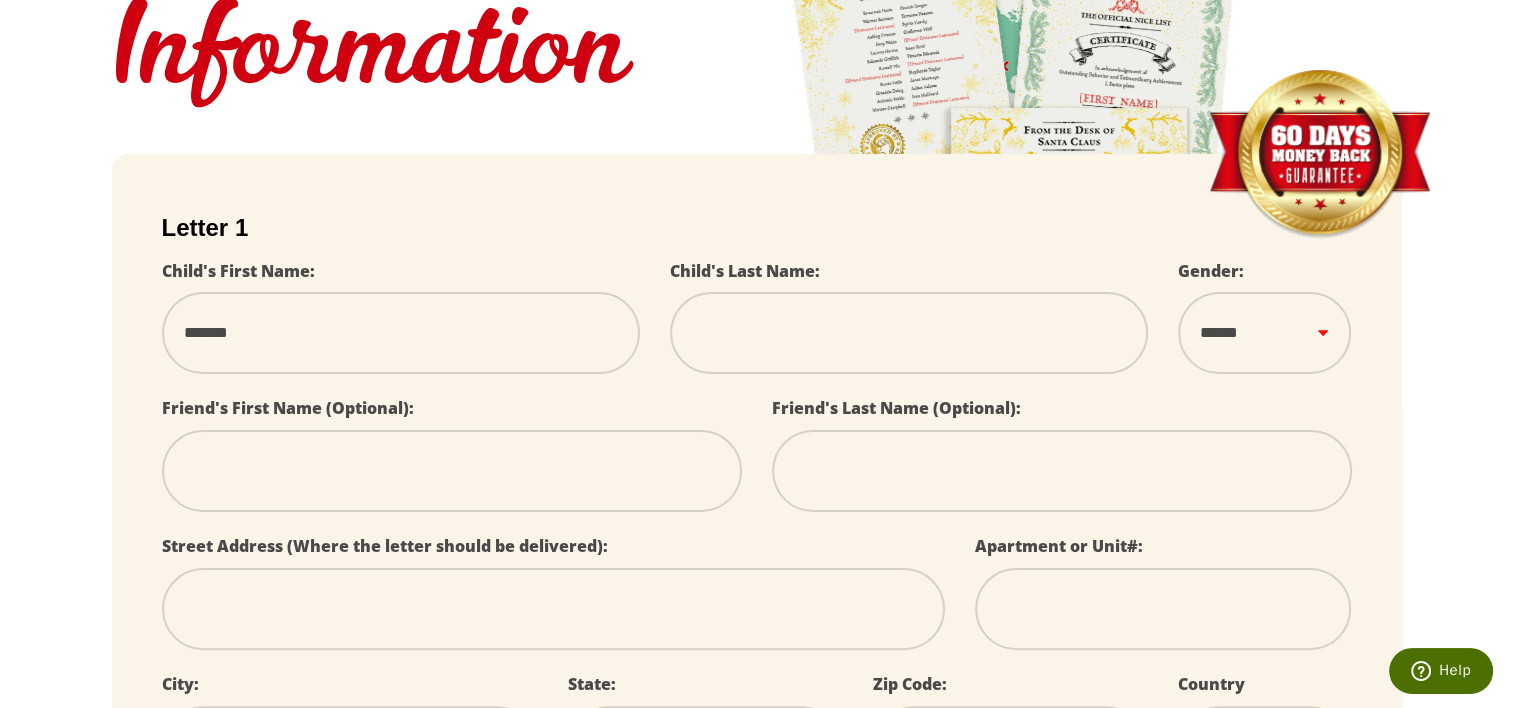 type on "********" 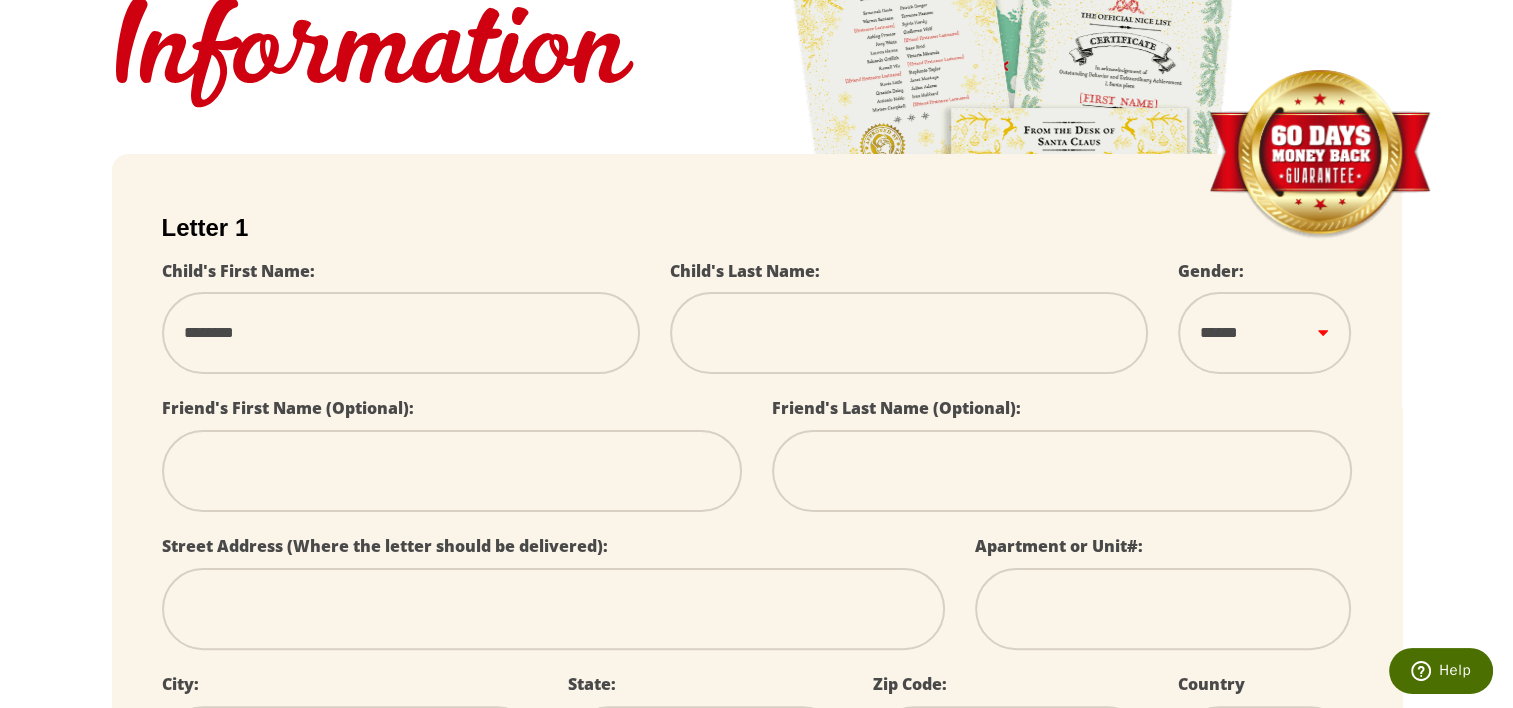 type on "*********" 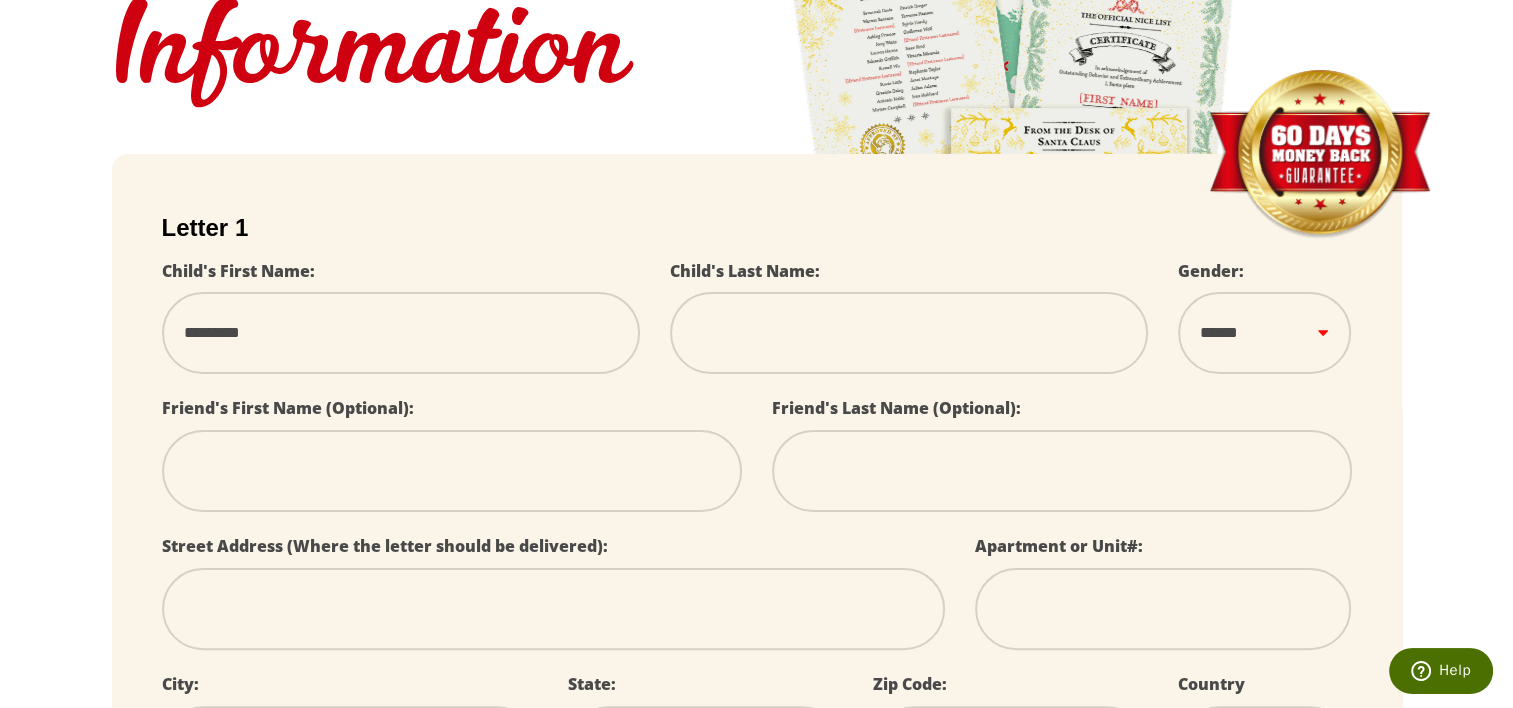type on "*********" 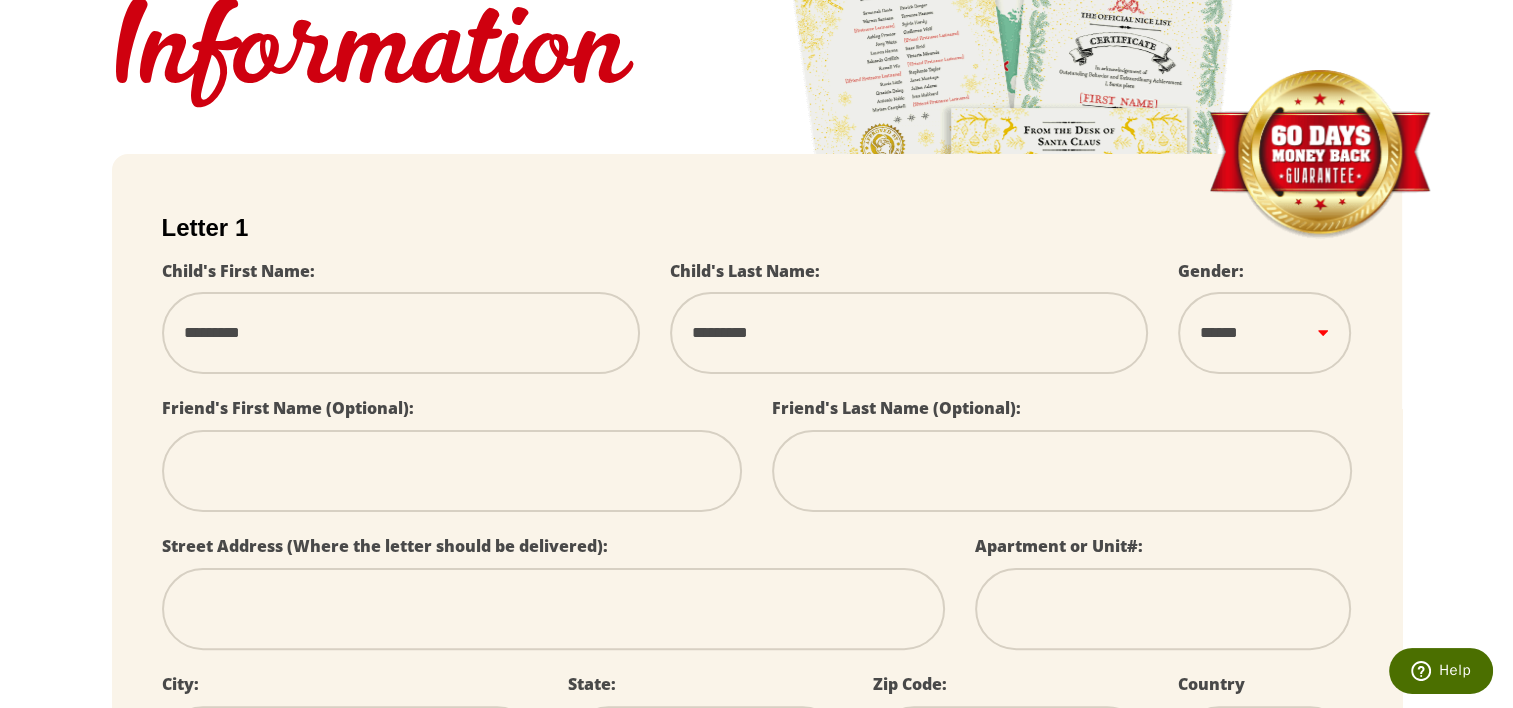 select 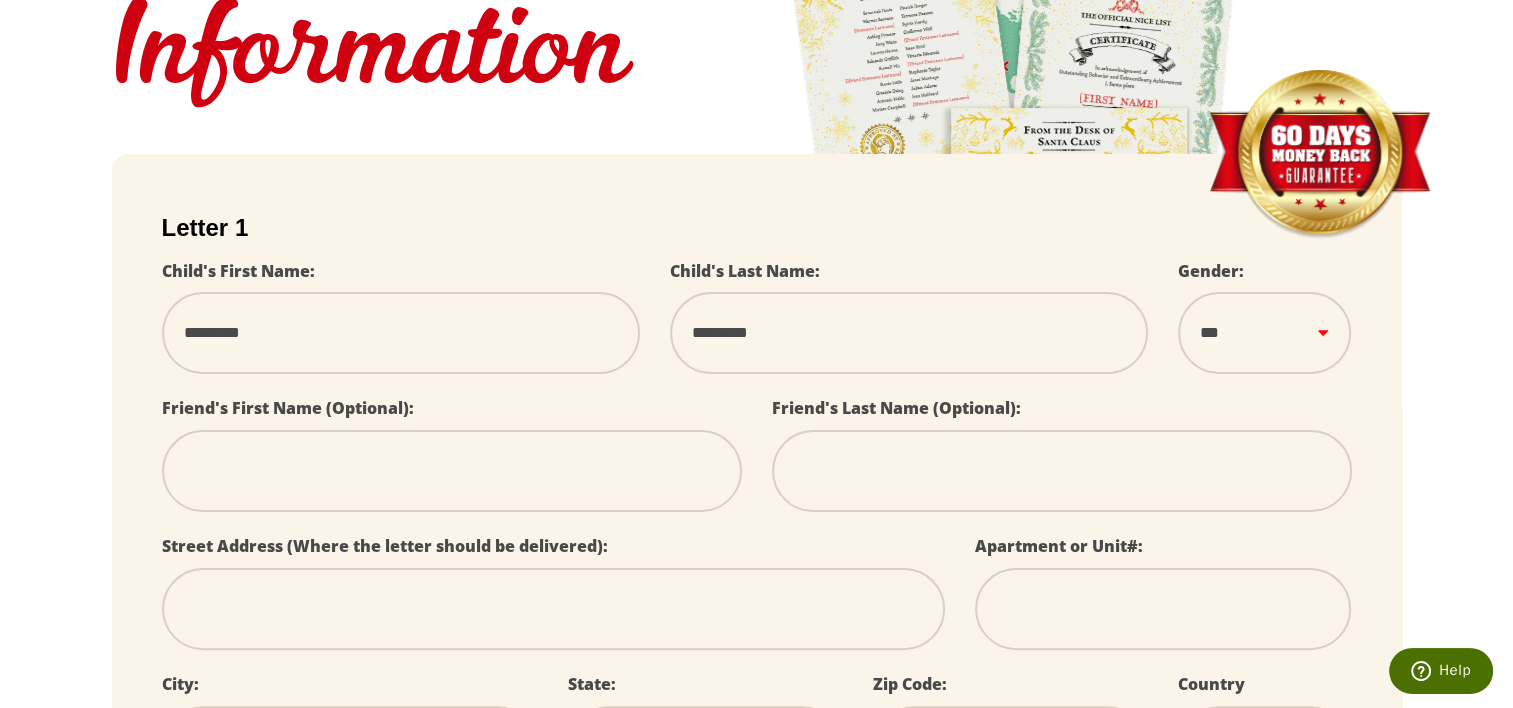 click on "******   ***   ****" at bounding box center (1264, 332) 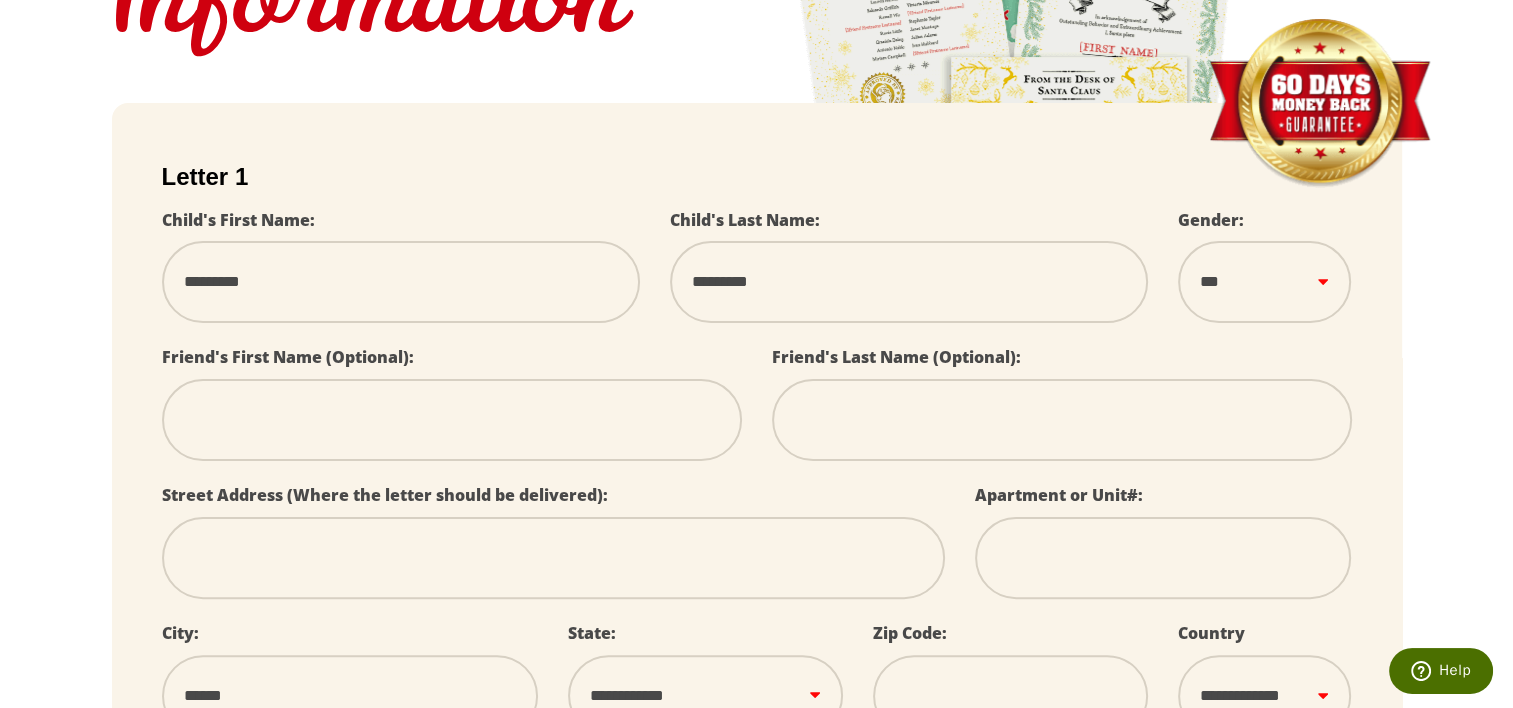 scroll, scrollTop: 400, scrollLeft: 0, axis: vertical 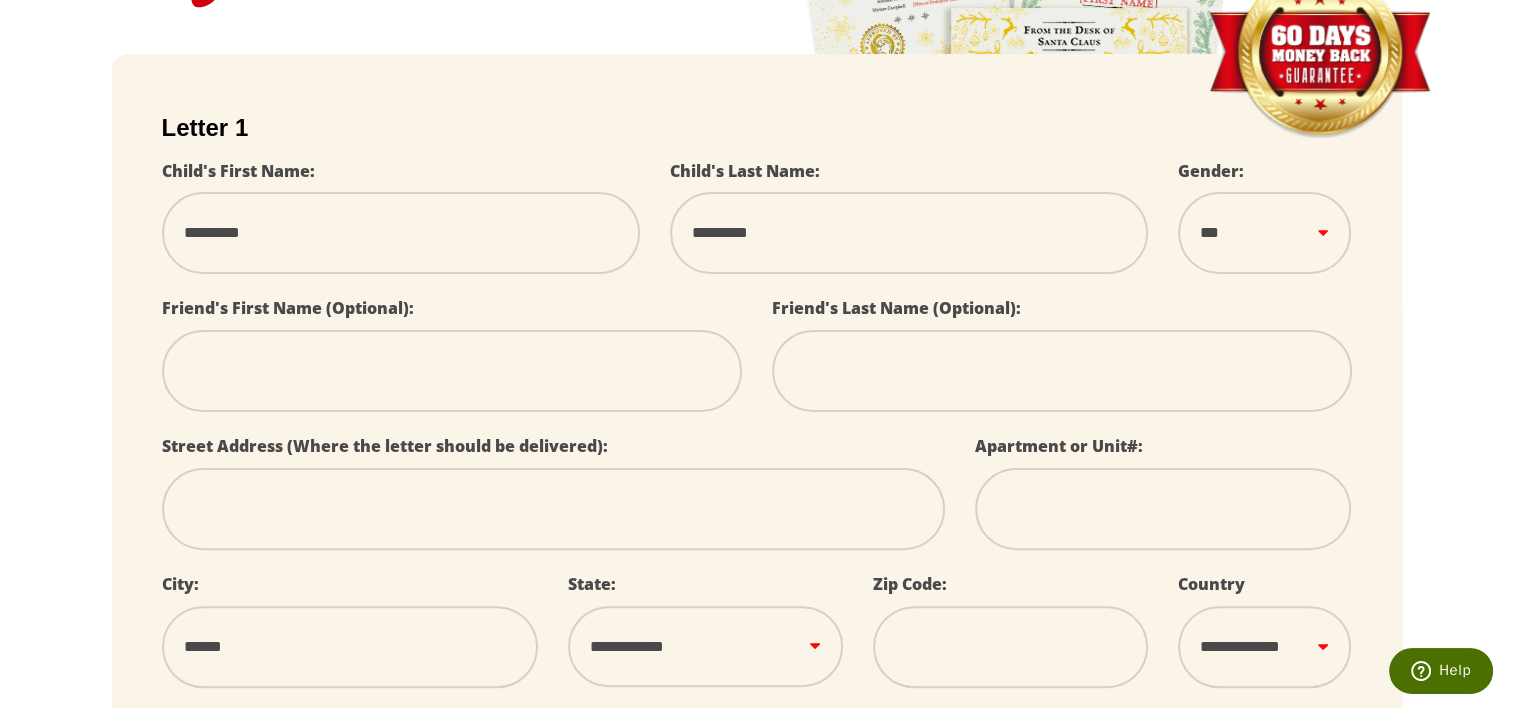 click at bounding box center (553, 509) 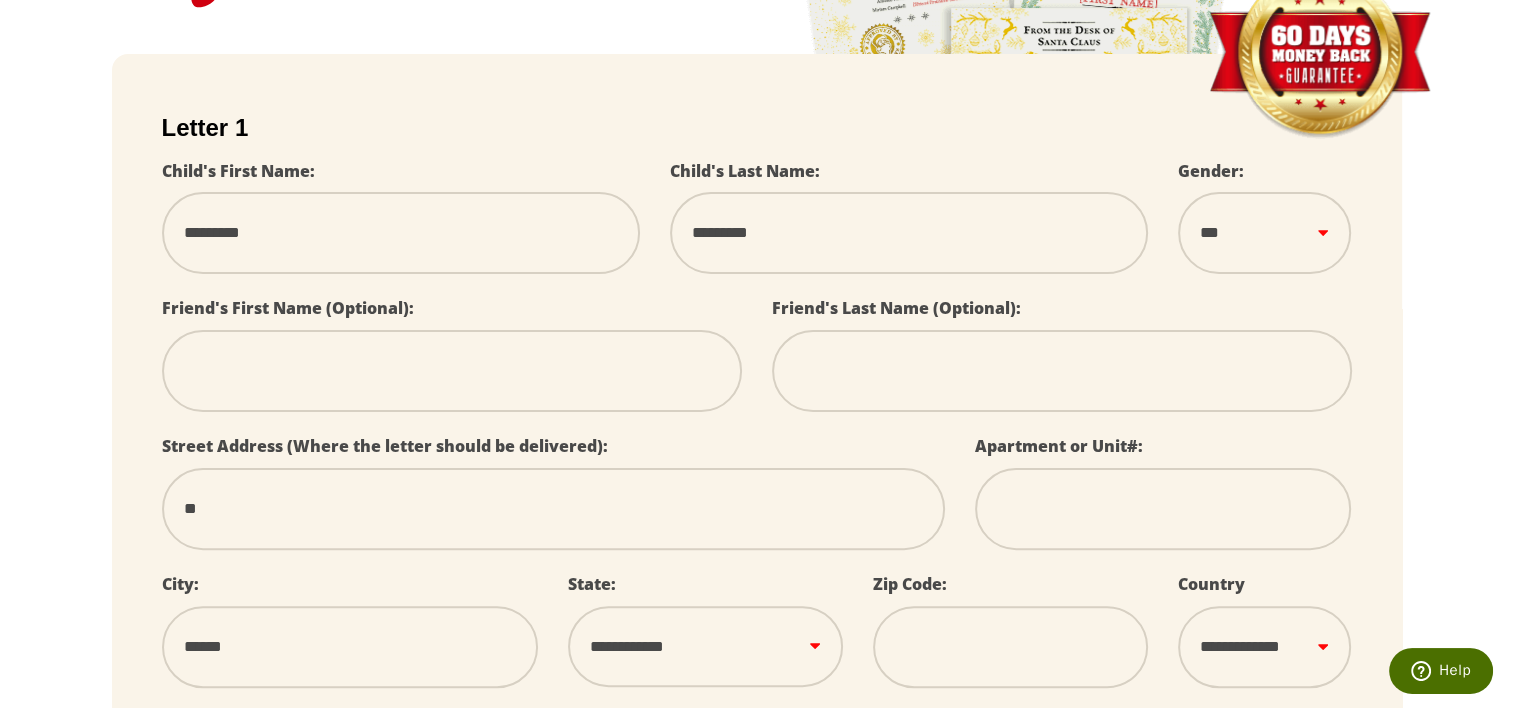 type on "*" 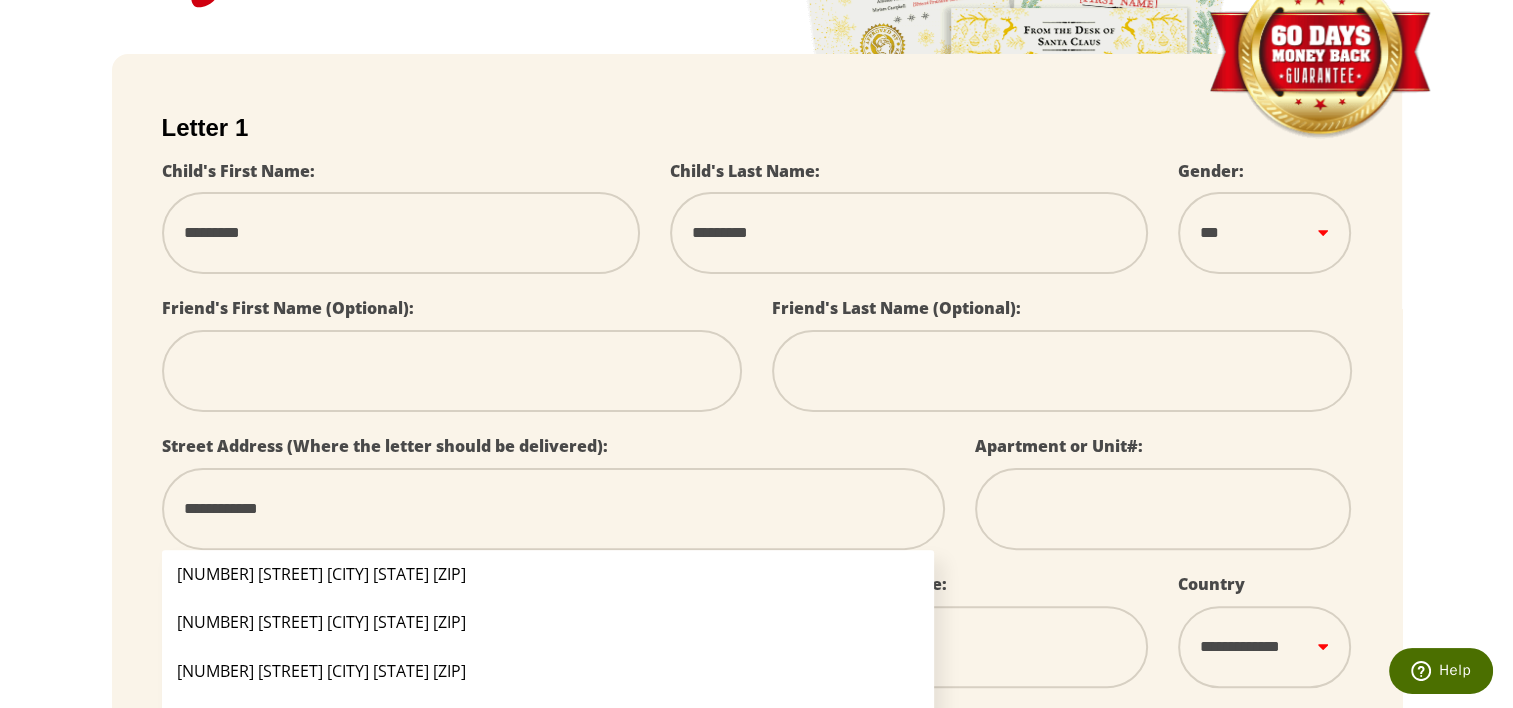type on "**********" 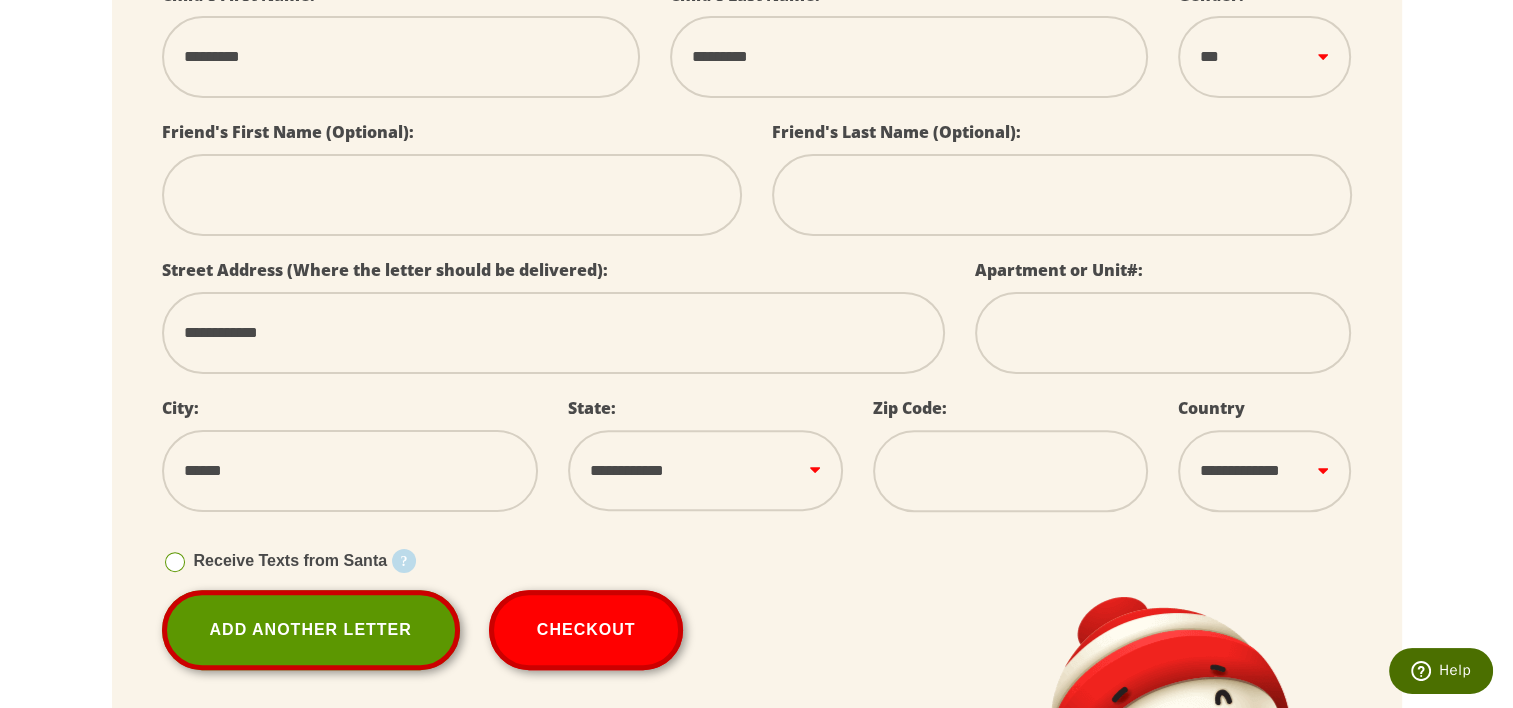 scroll, scrollTop: 600, scrollLeft: 0, axis: vertical 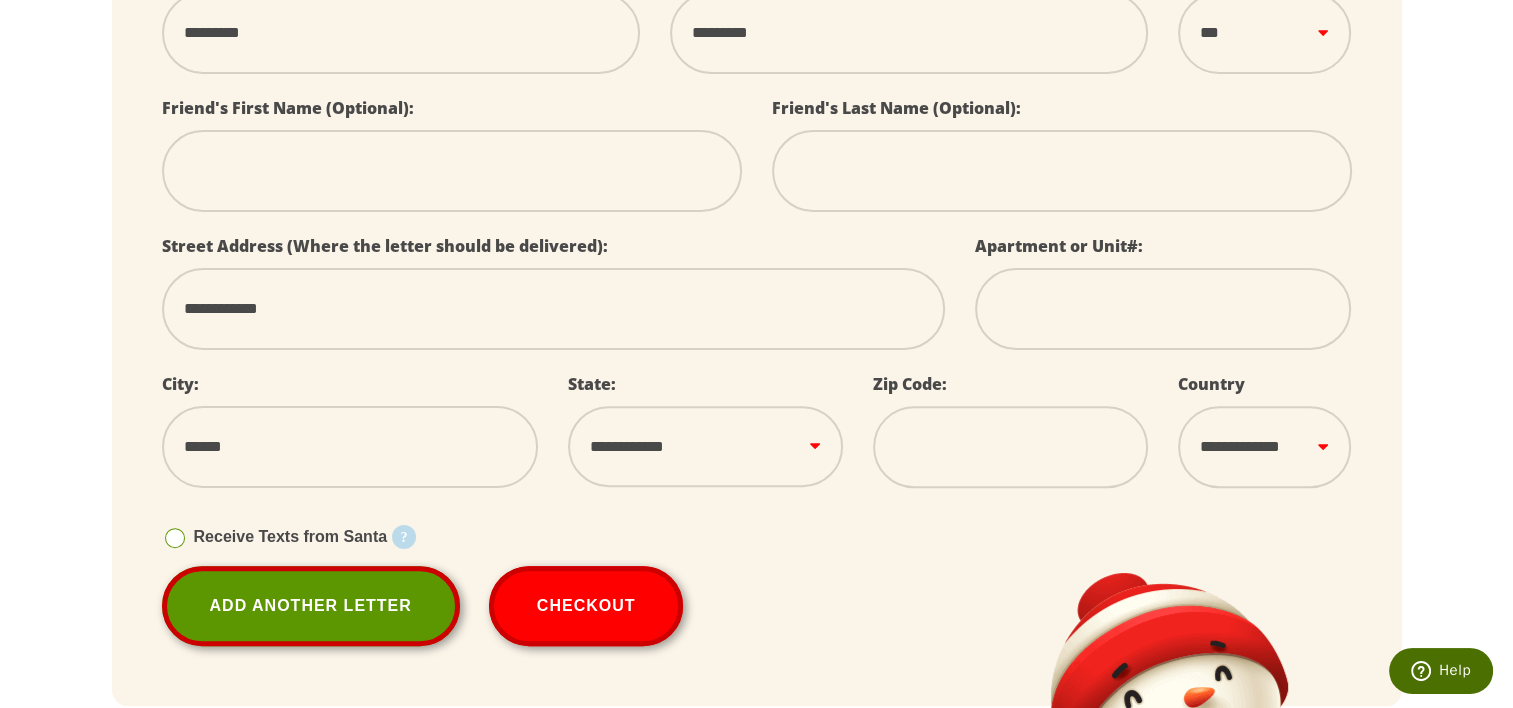 click on "**********" at bounding box center (705, 446) 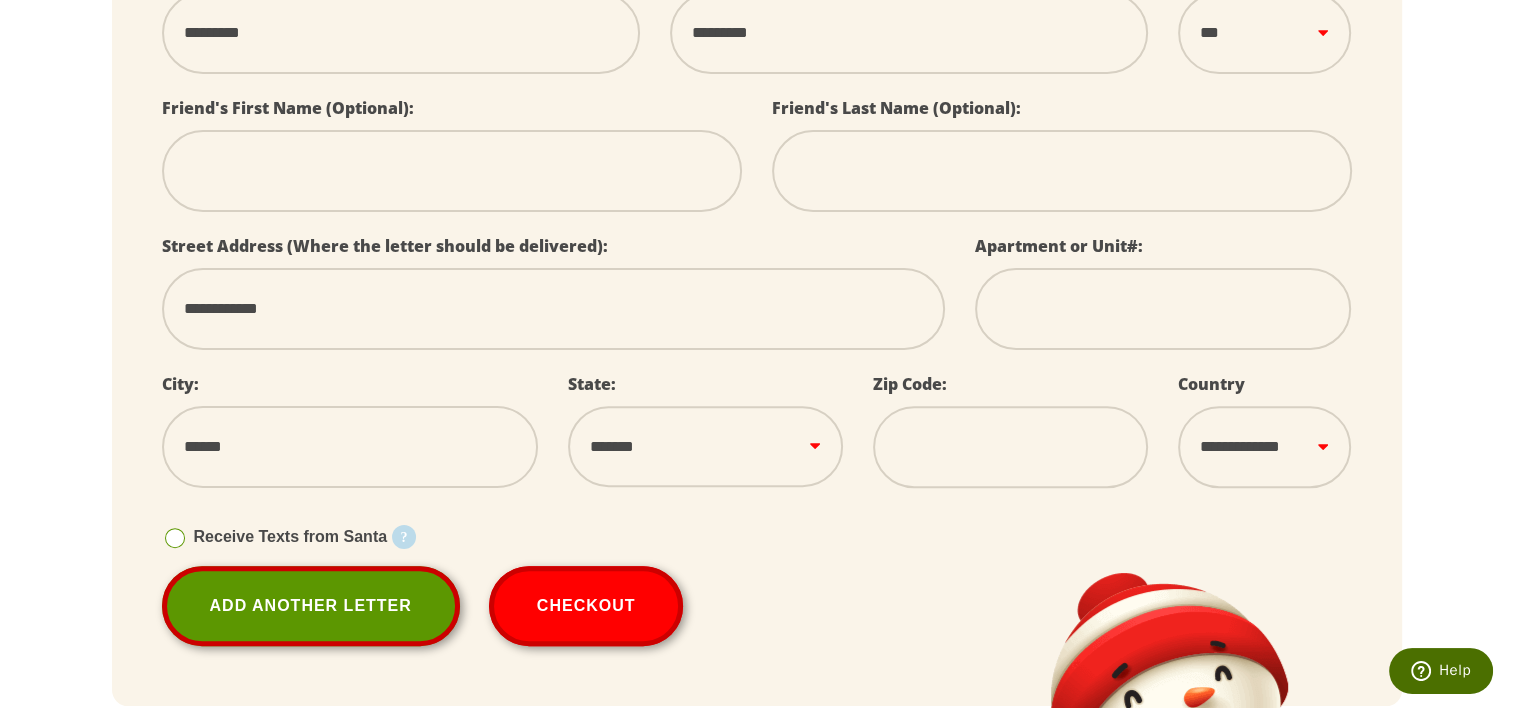 click on "**********" at bounding box center [705, 446] 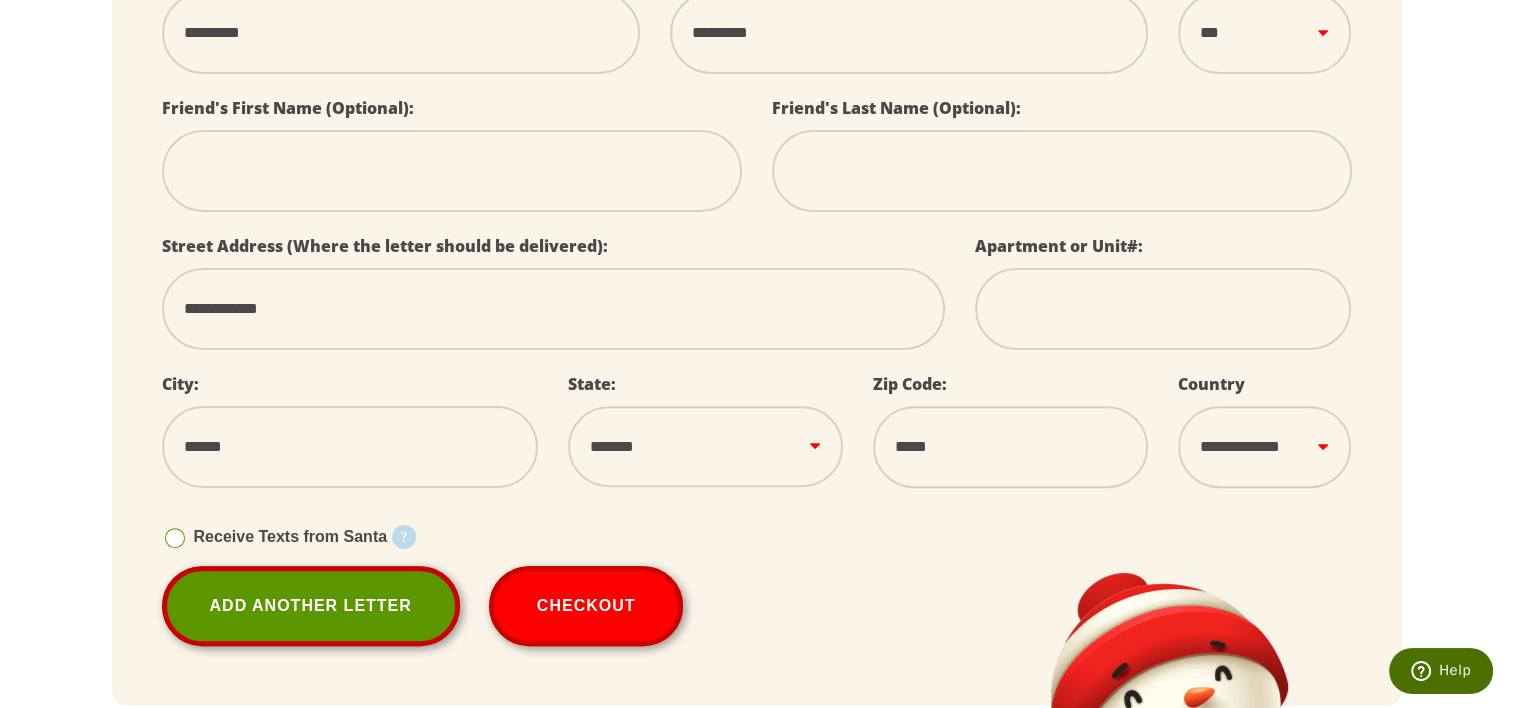 type on "*****" 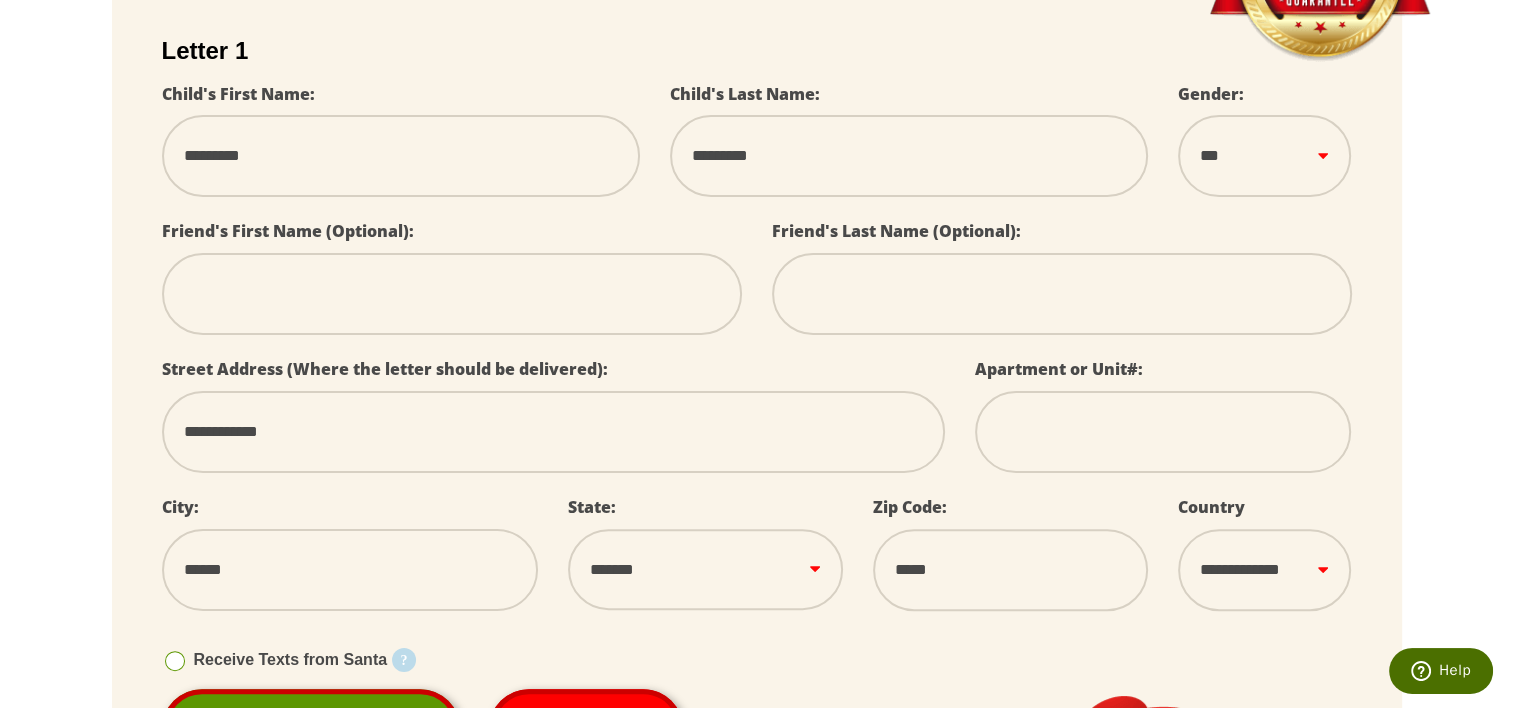 scroll, scrollTop: 804, scrollLeft: 0, axis: vertical 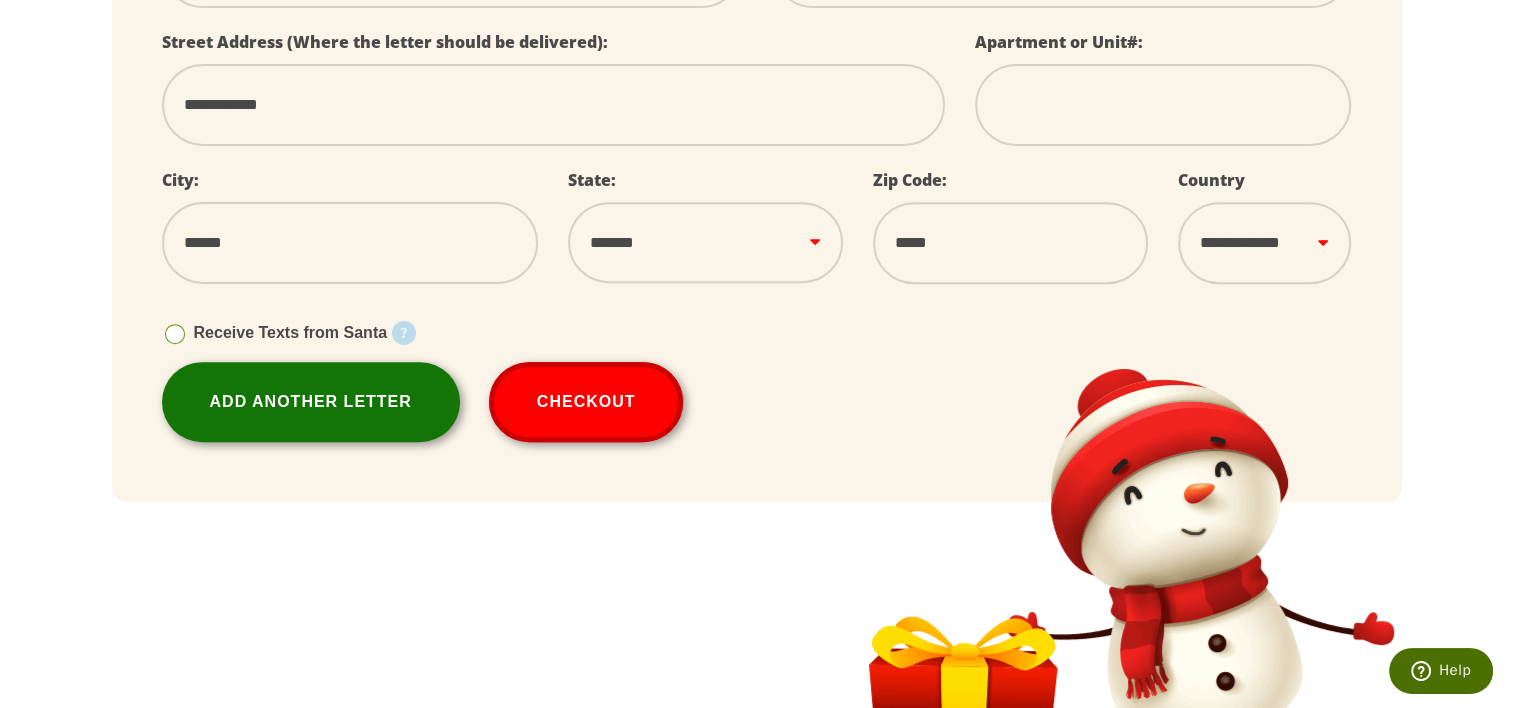 click on "Add Another Letter" at bounding box center [311, 402] 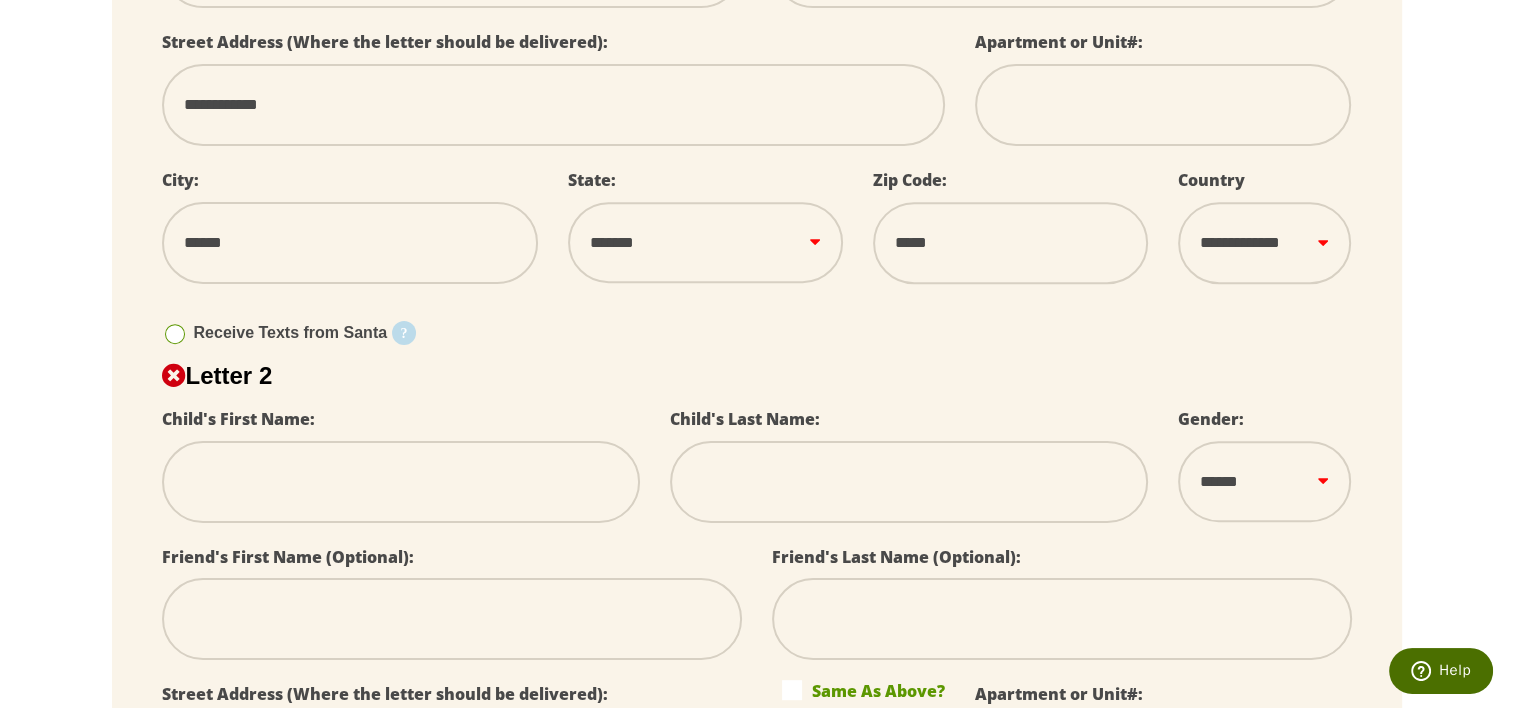 click at bounding box center [401, 482] 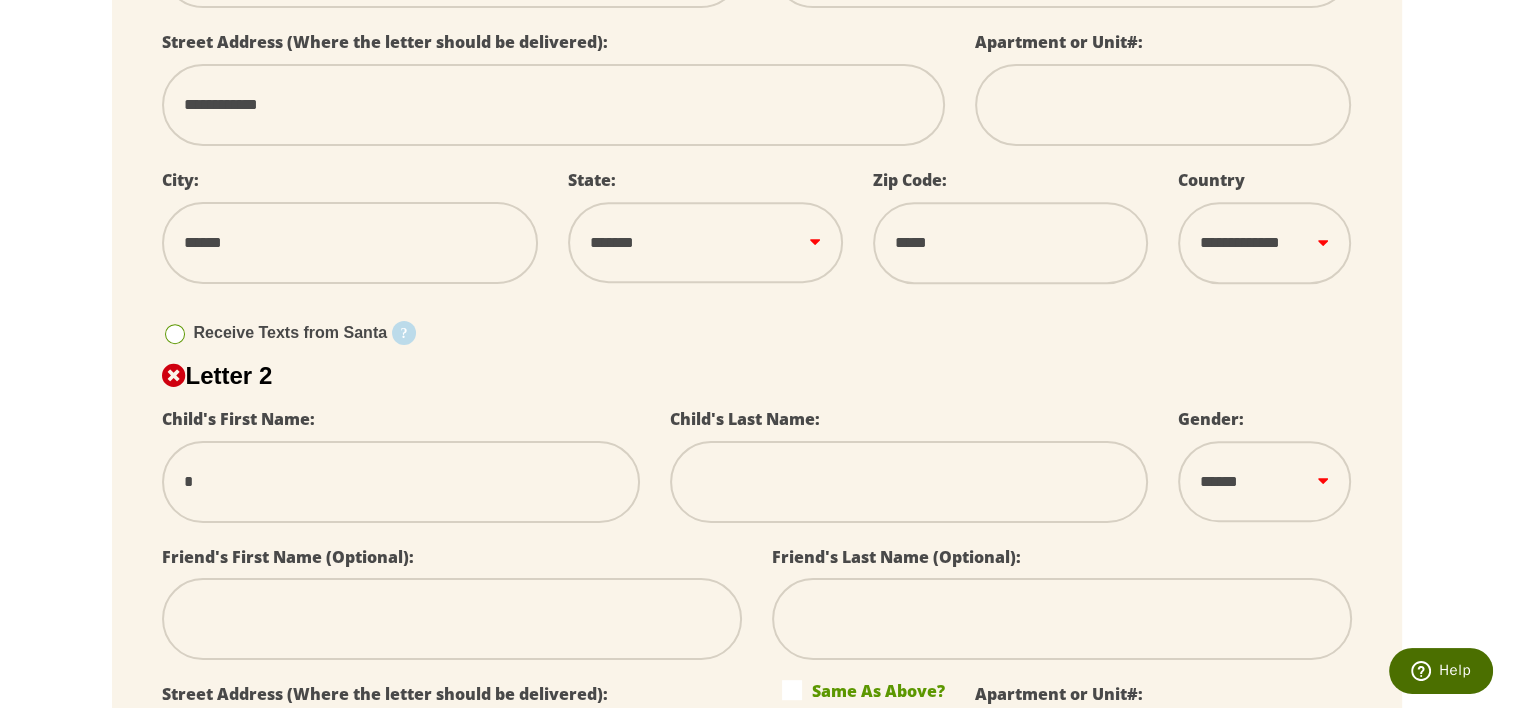 type on "**" 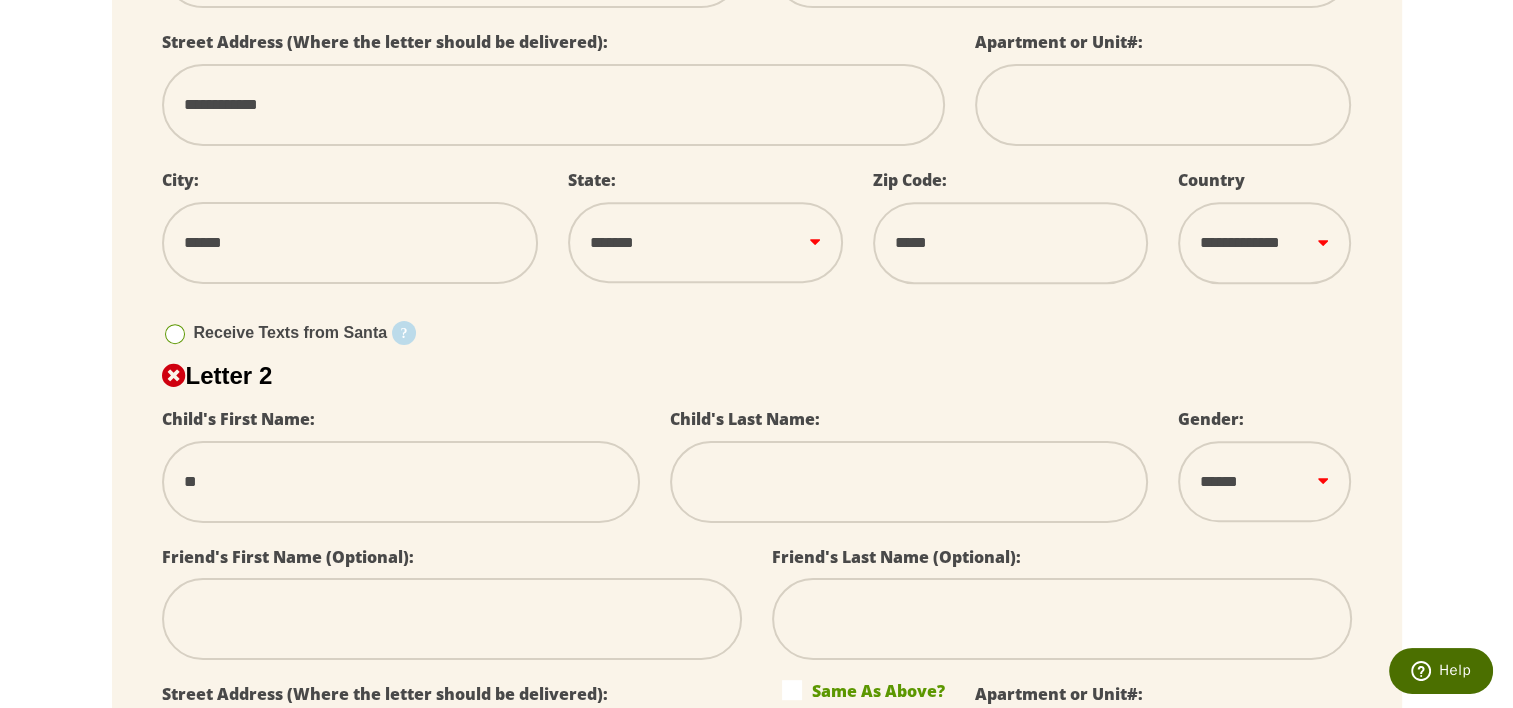 type on "***" 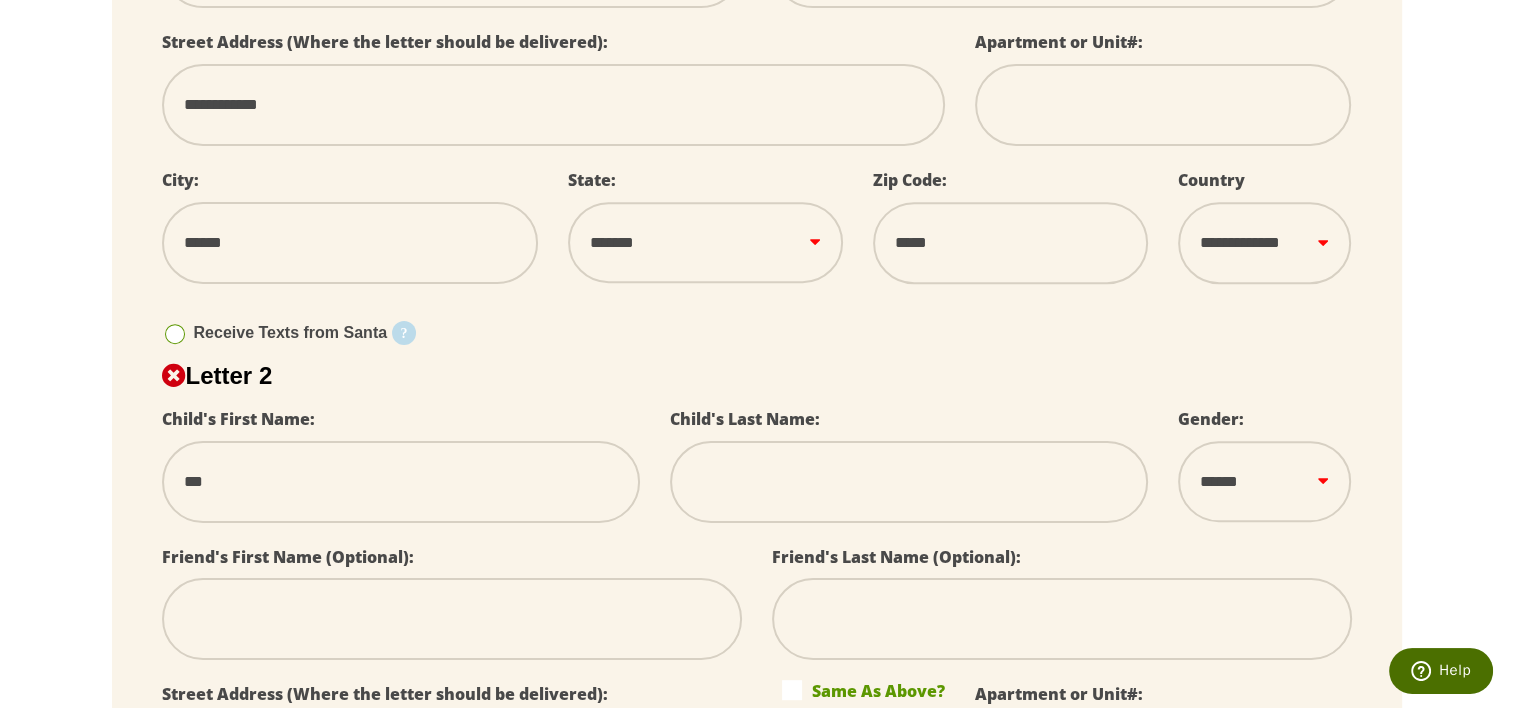 type on "****" 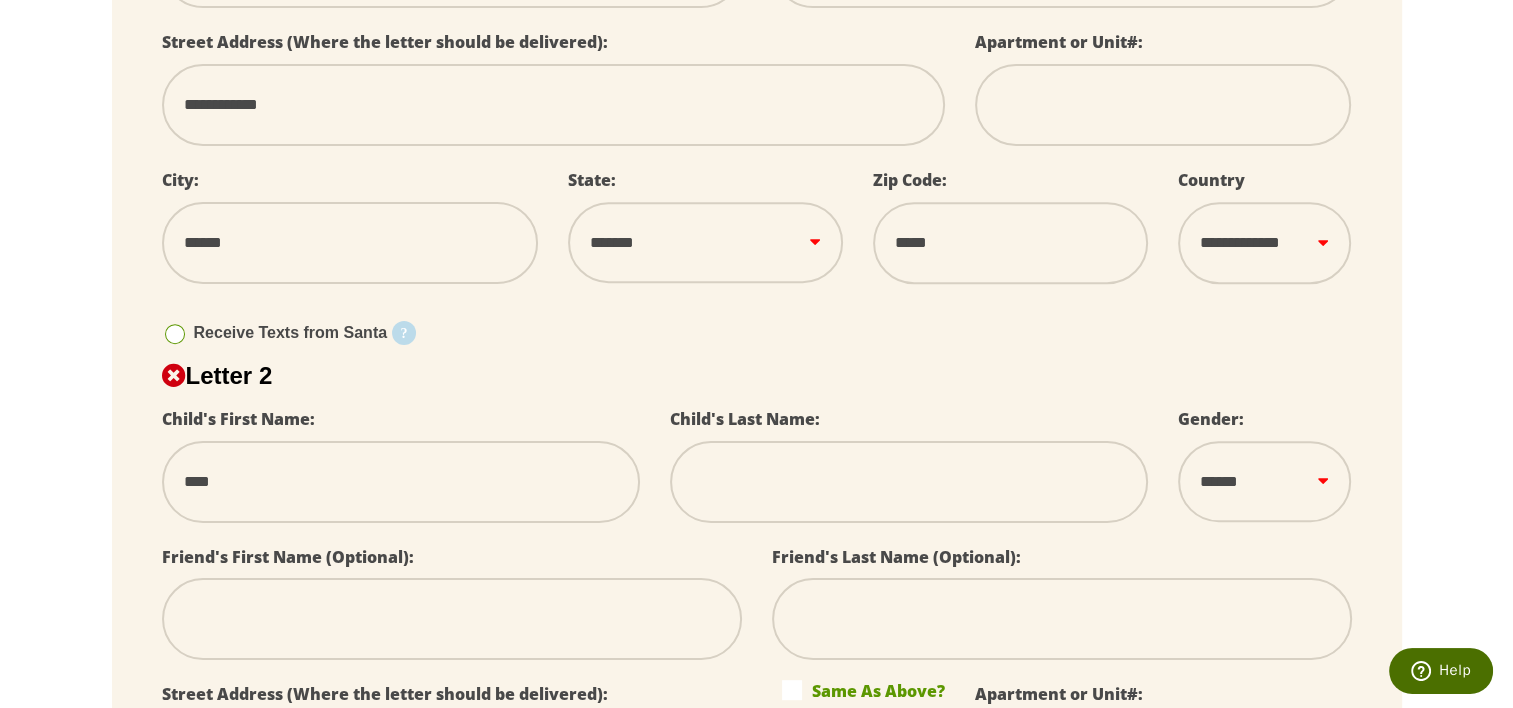 select 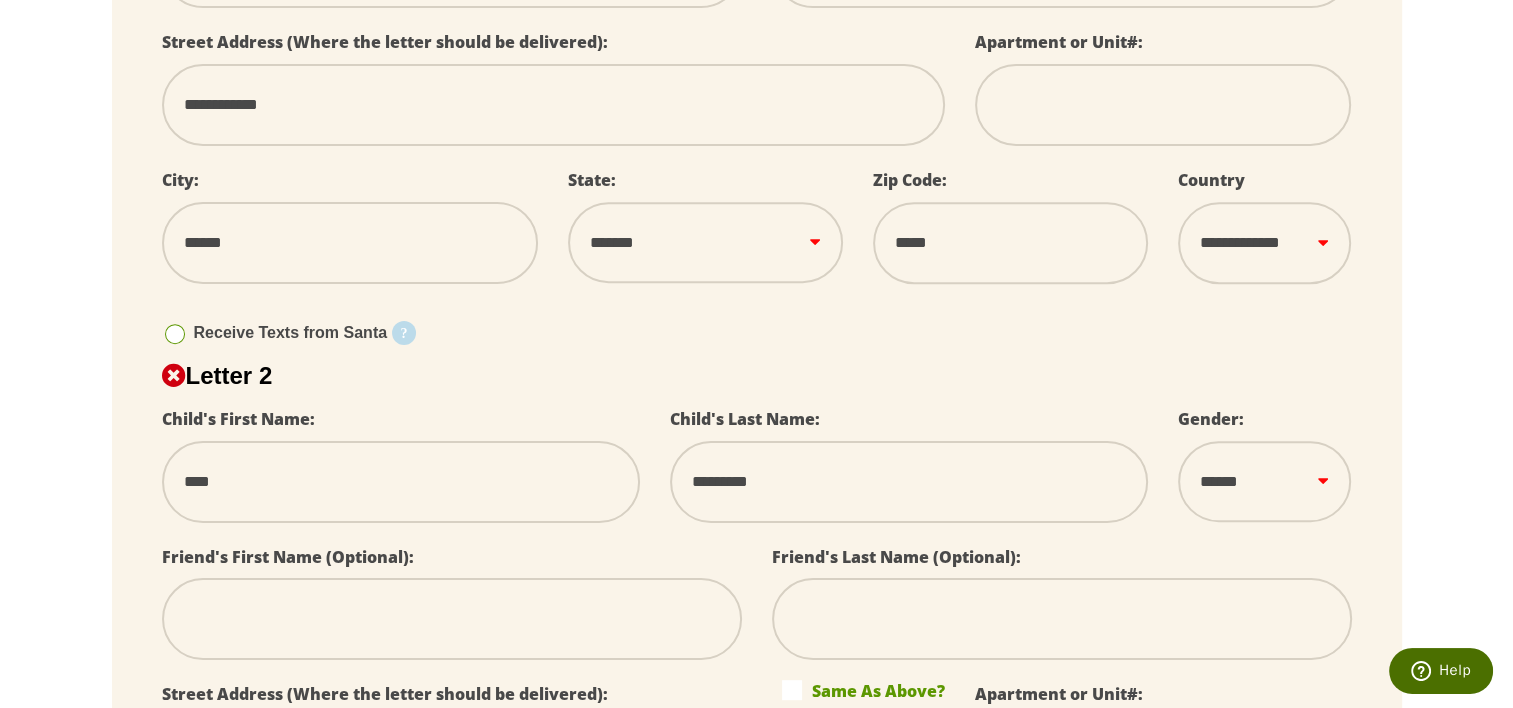type on "****" 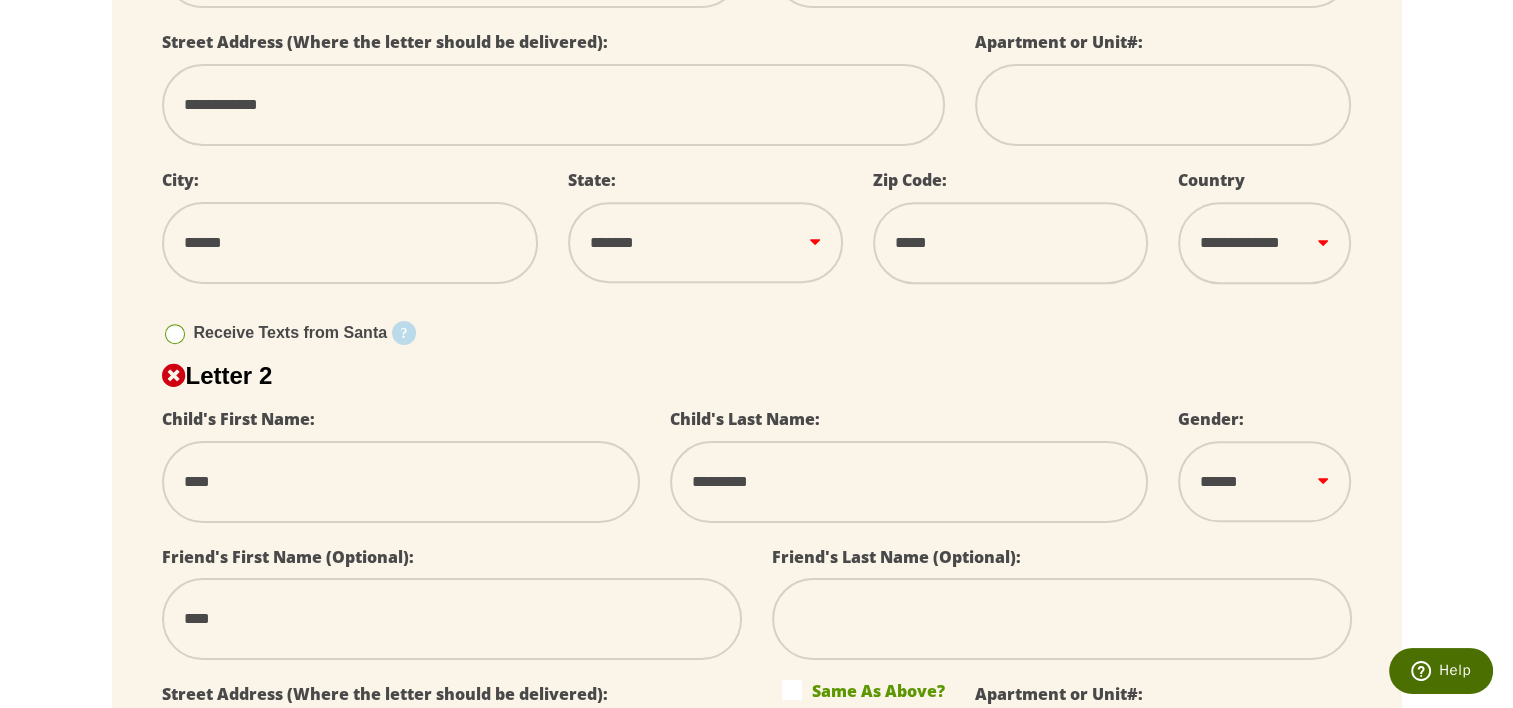type on "*********" 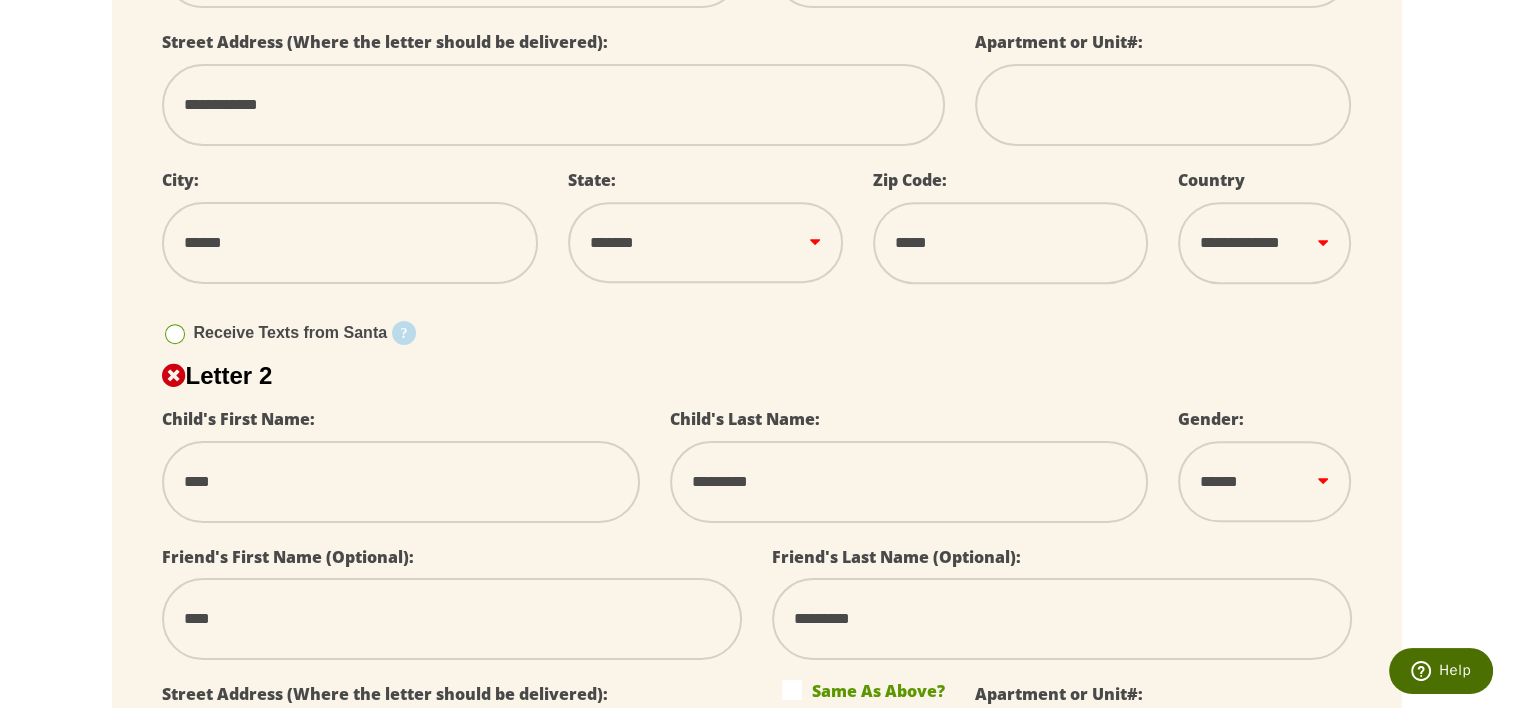type on "**********" 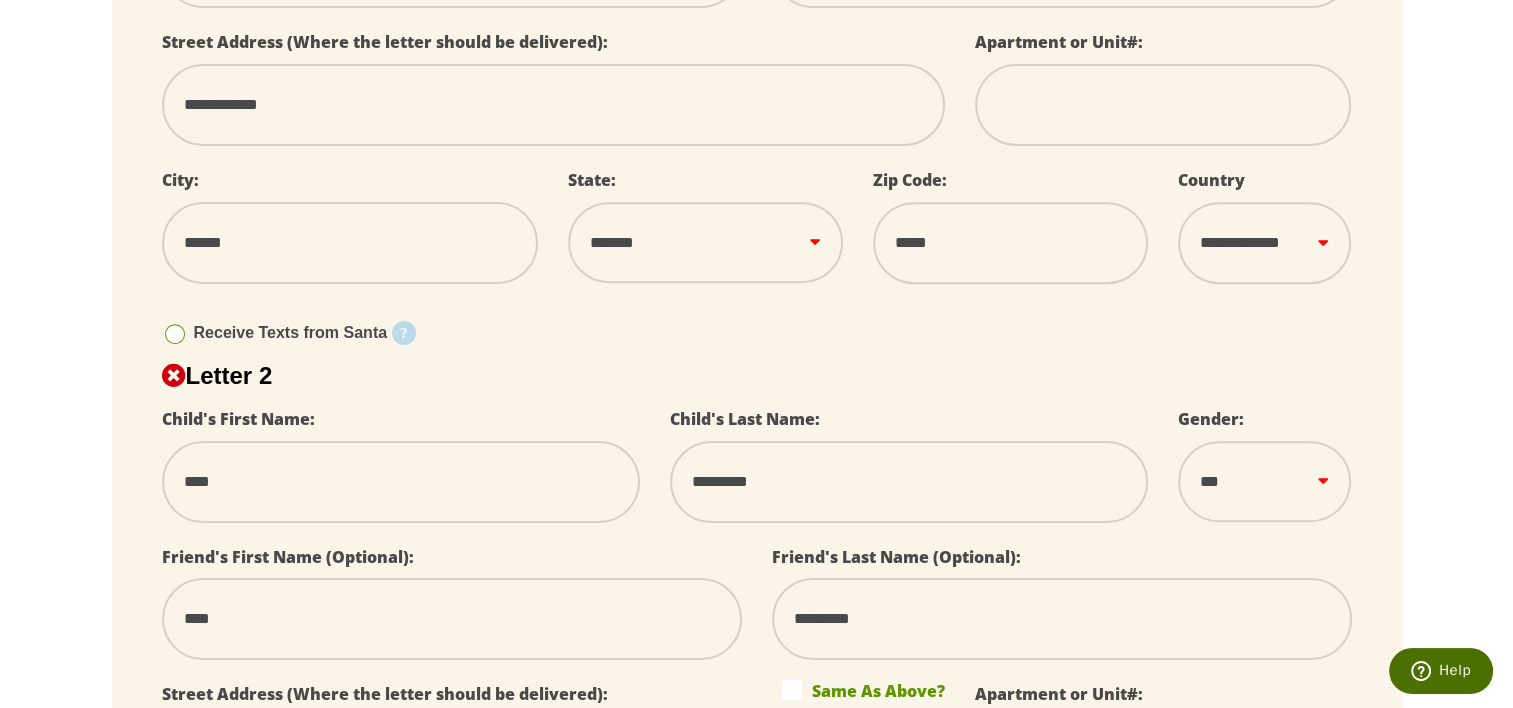 click on "******   ***   ****" at bounding box center [1264, 481] 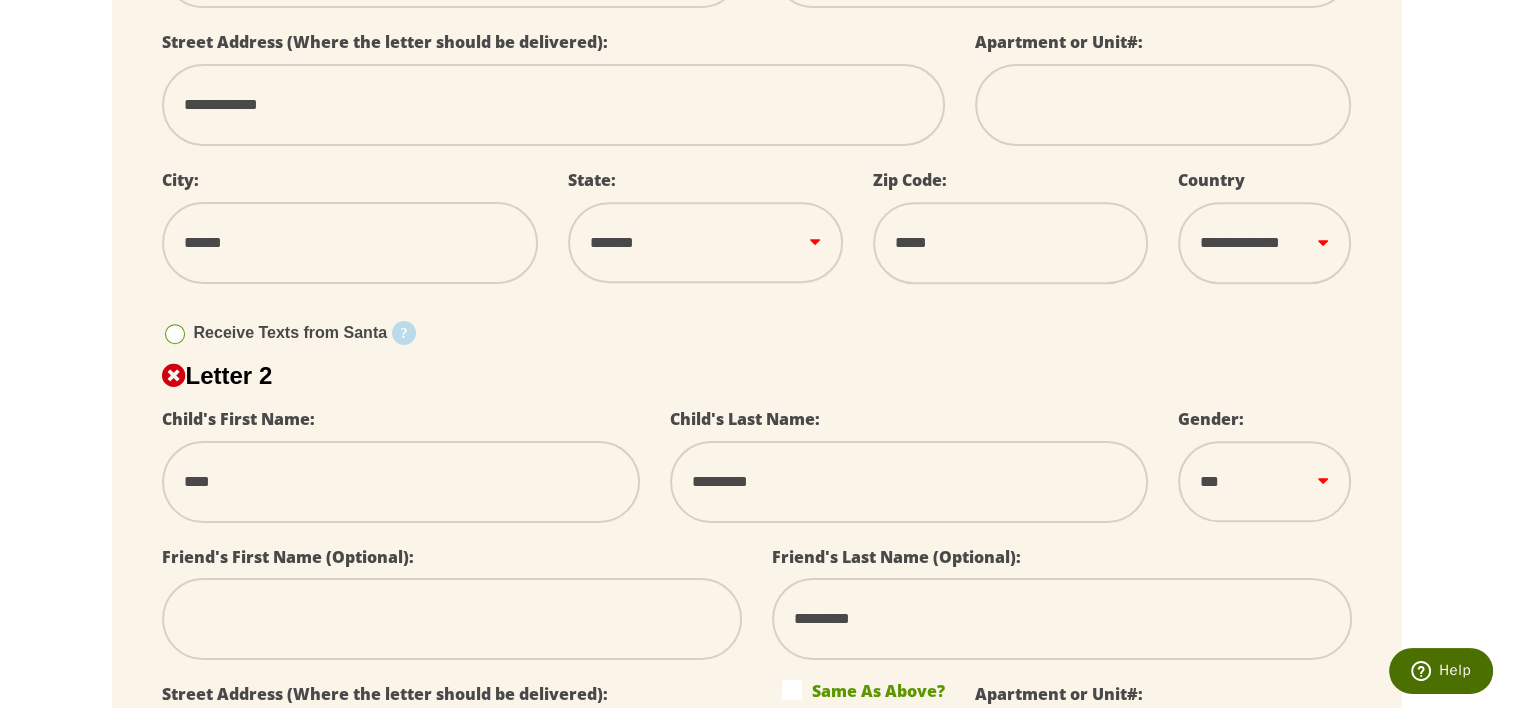type 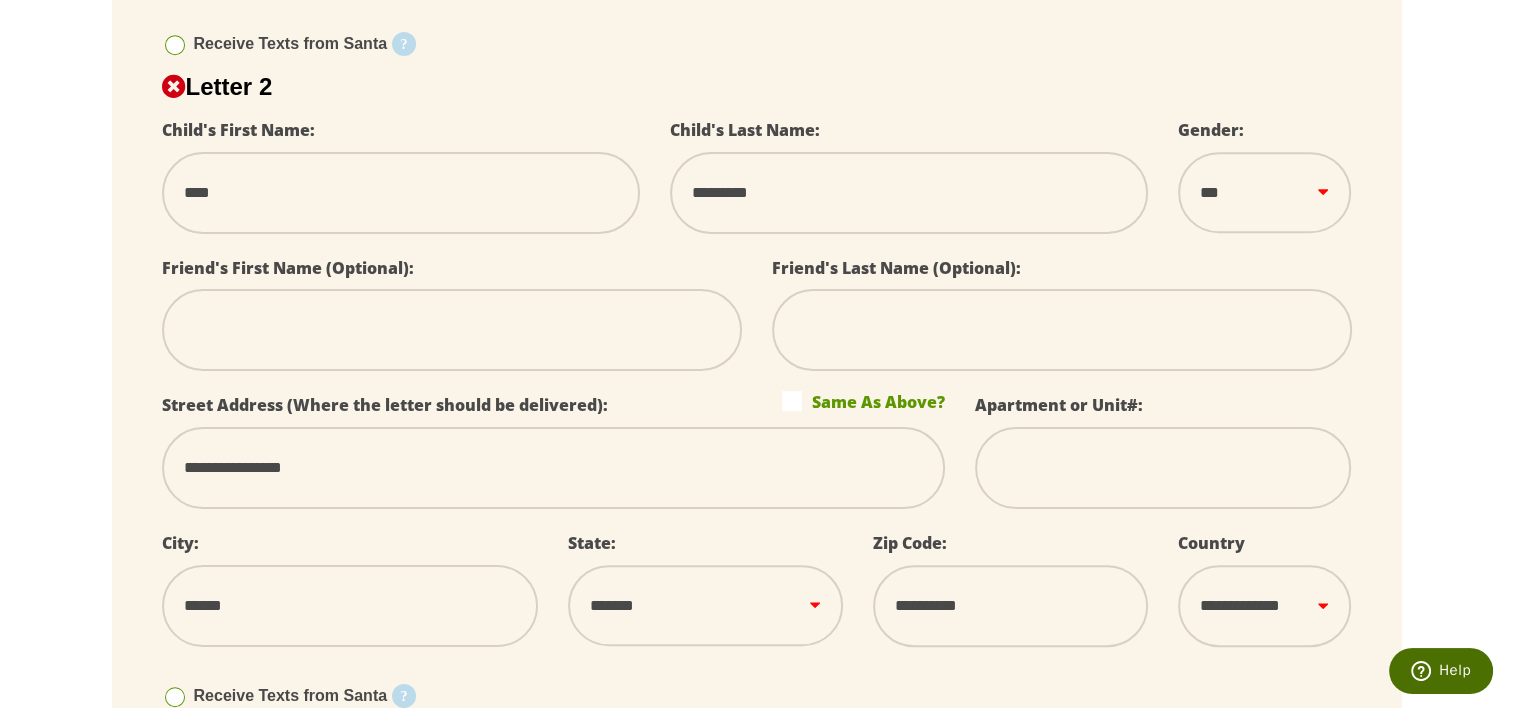 scroll, scrollTop: 1104, scrollLeft: 0, axis: vertical 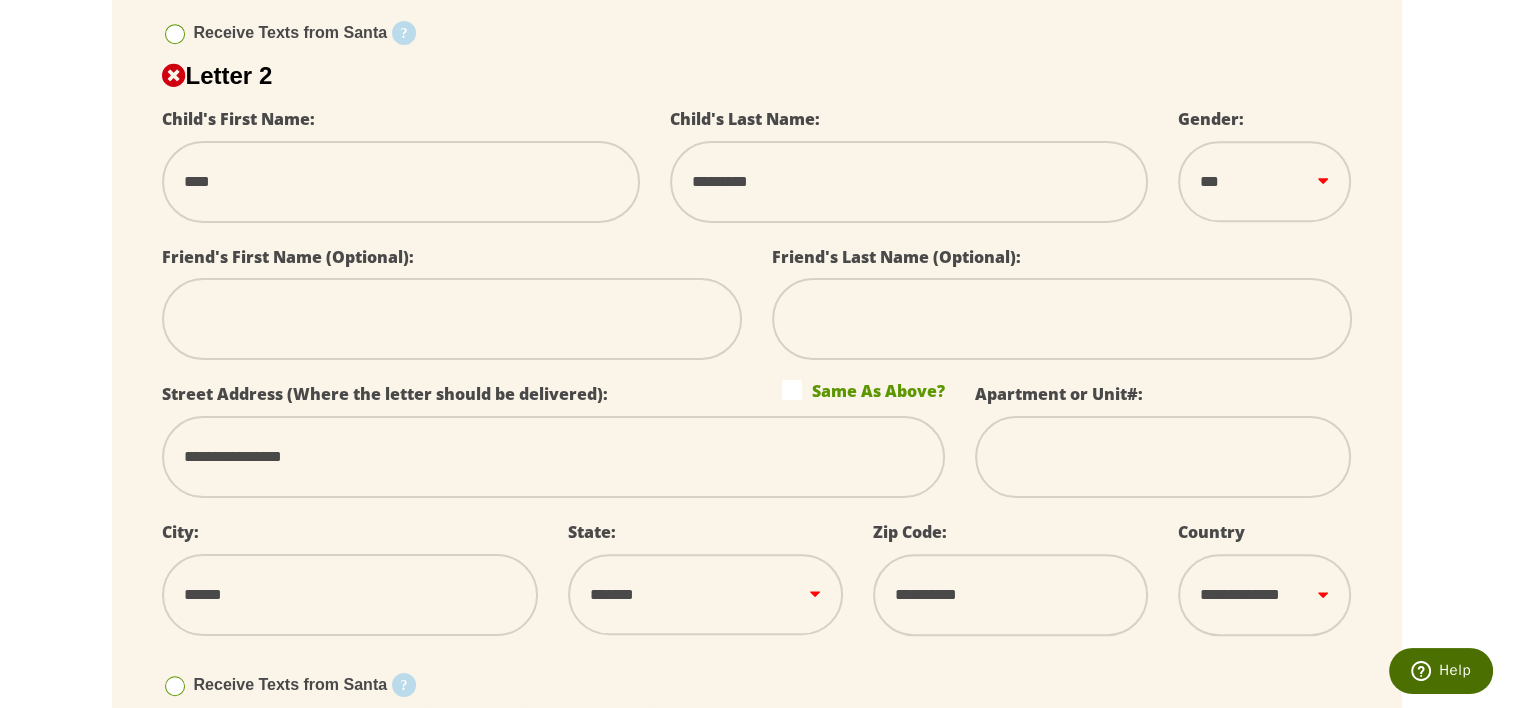 type 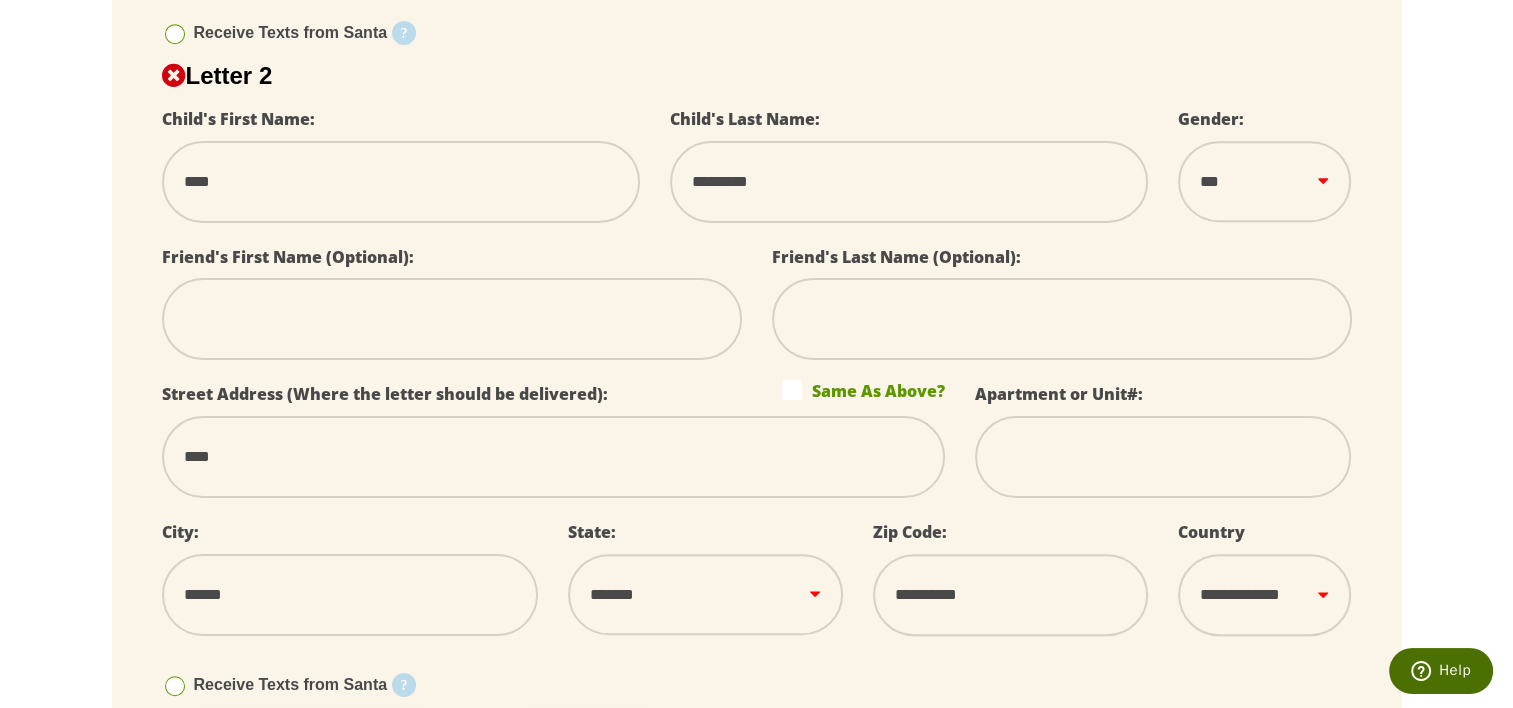 click on "****" at bounding box center [553, 457] 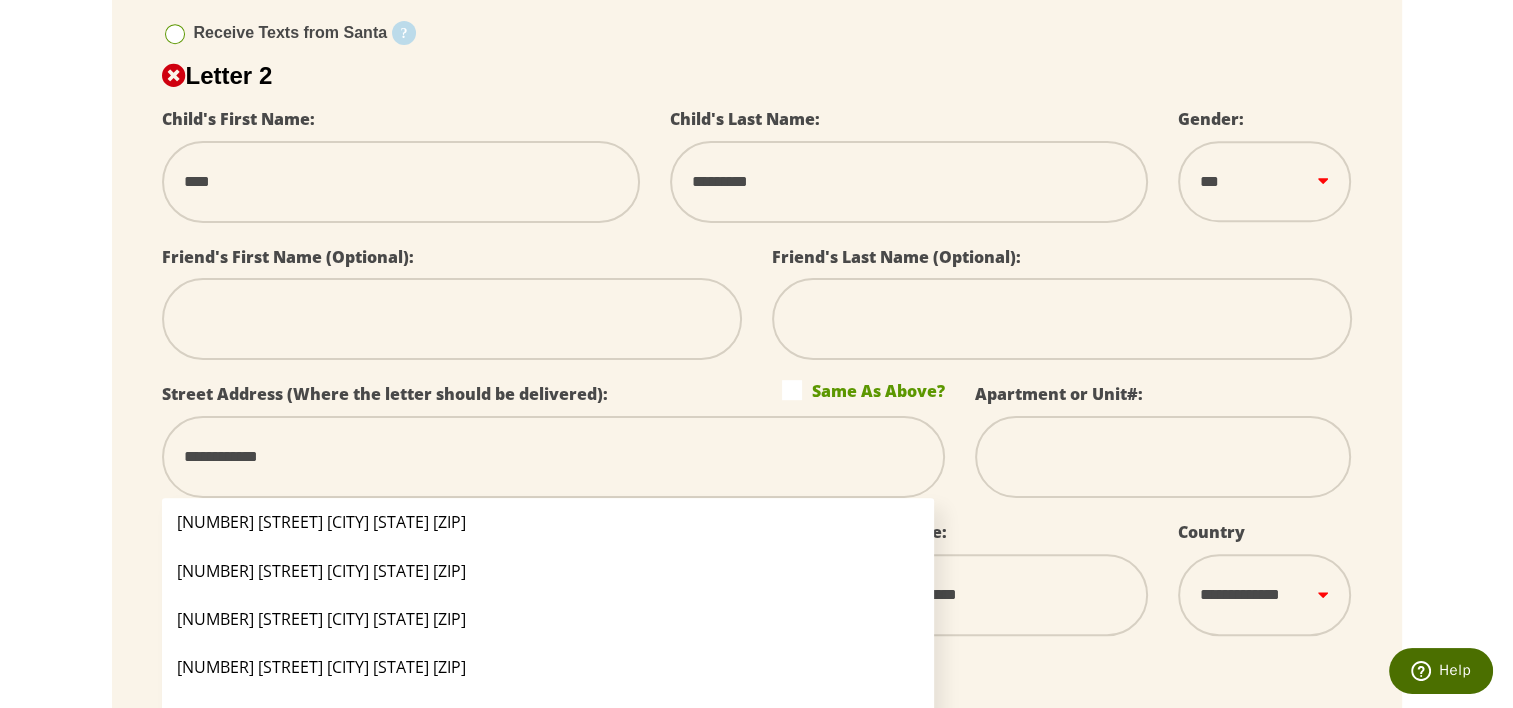 type on "**********" 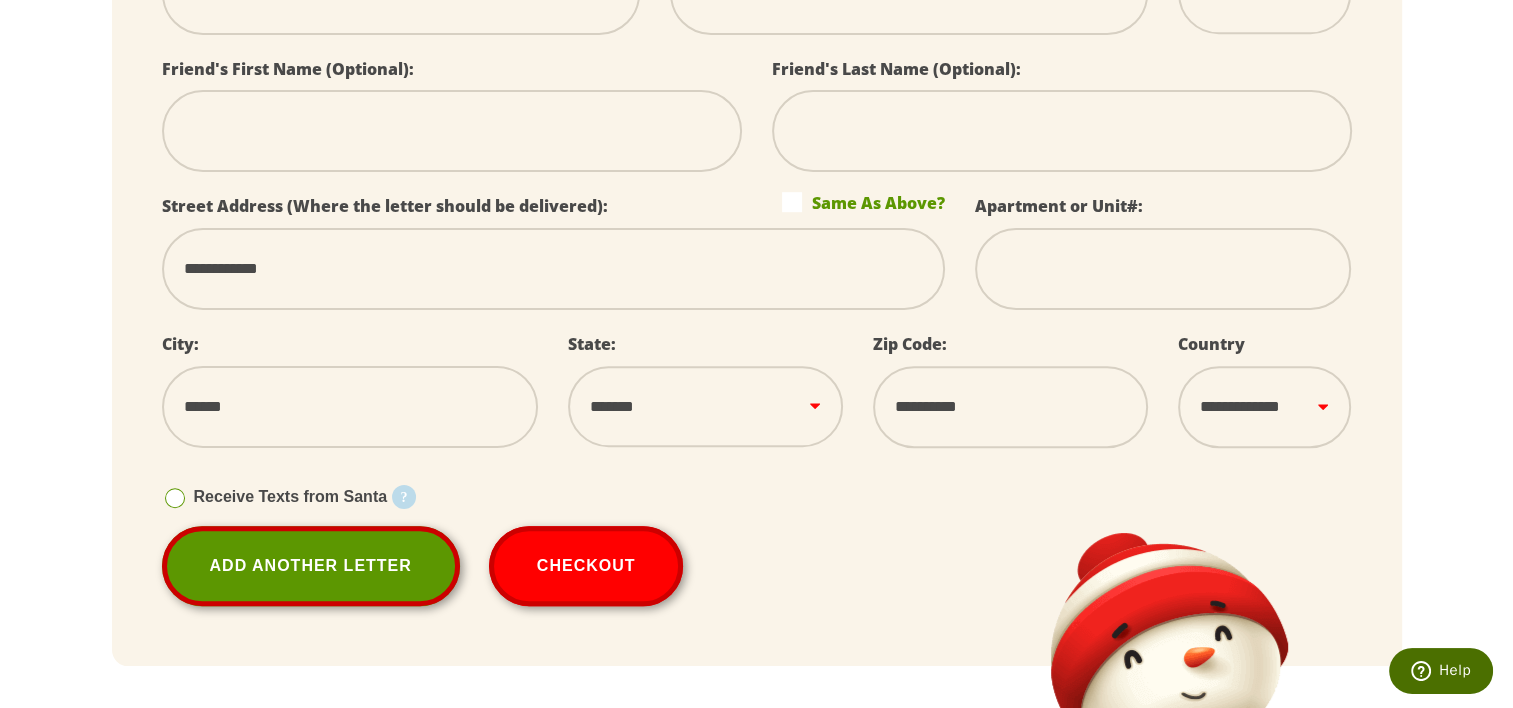 scroll, scrollTop: 1304, scrollLeft: 0, axis: vertical 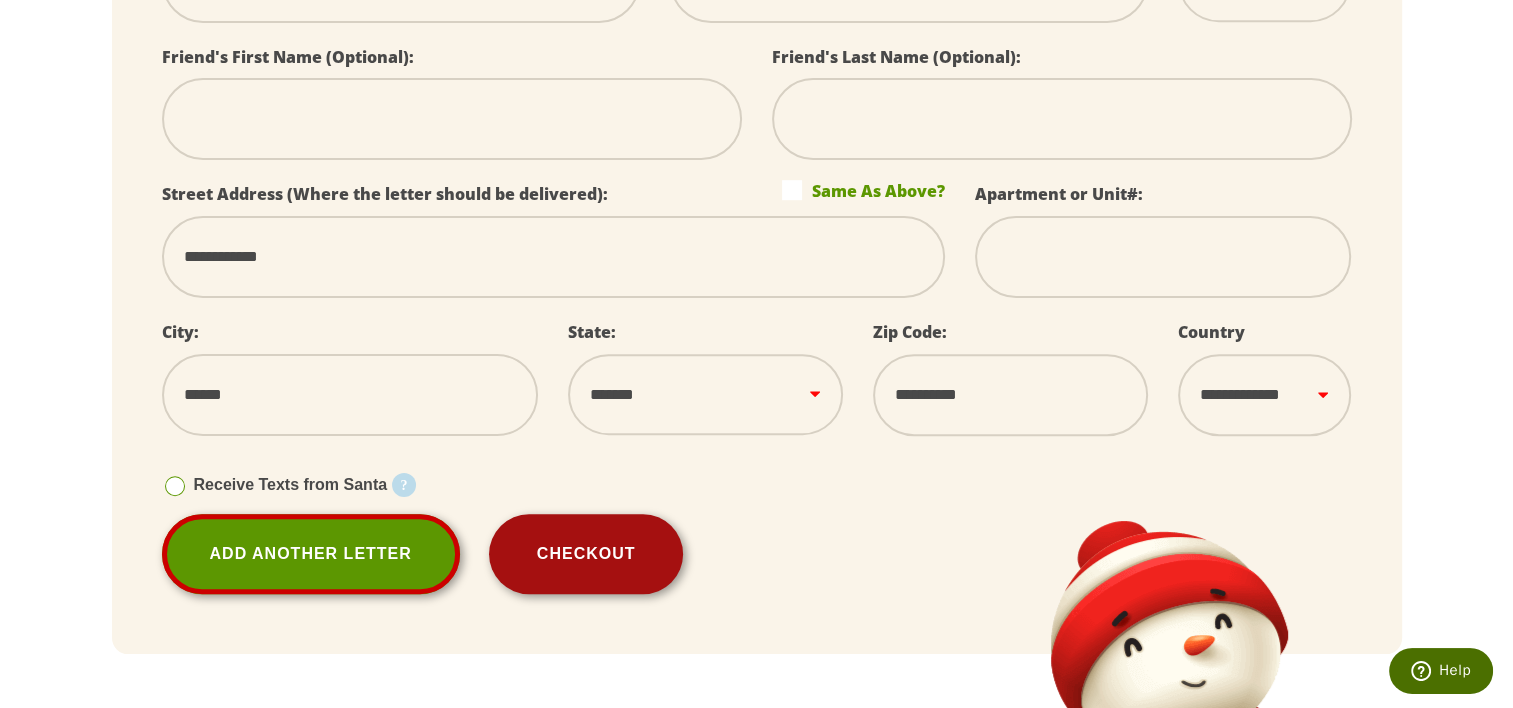 click on "Checkout" at bounding box center (586, 554) 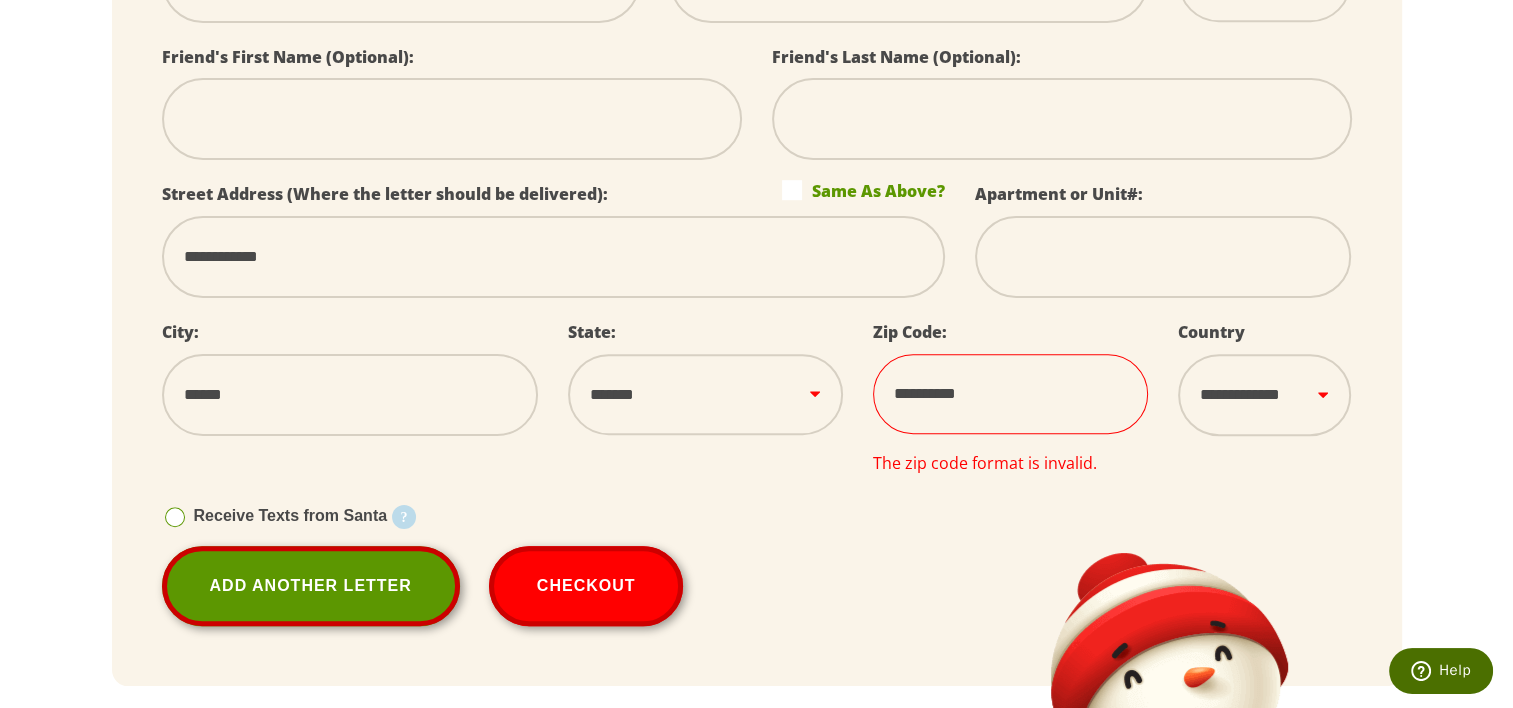 click on "**********" at bounding box center (1010, 394) 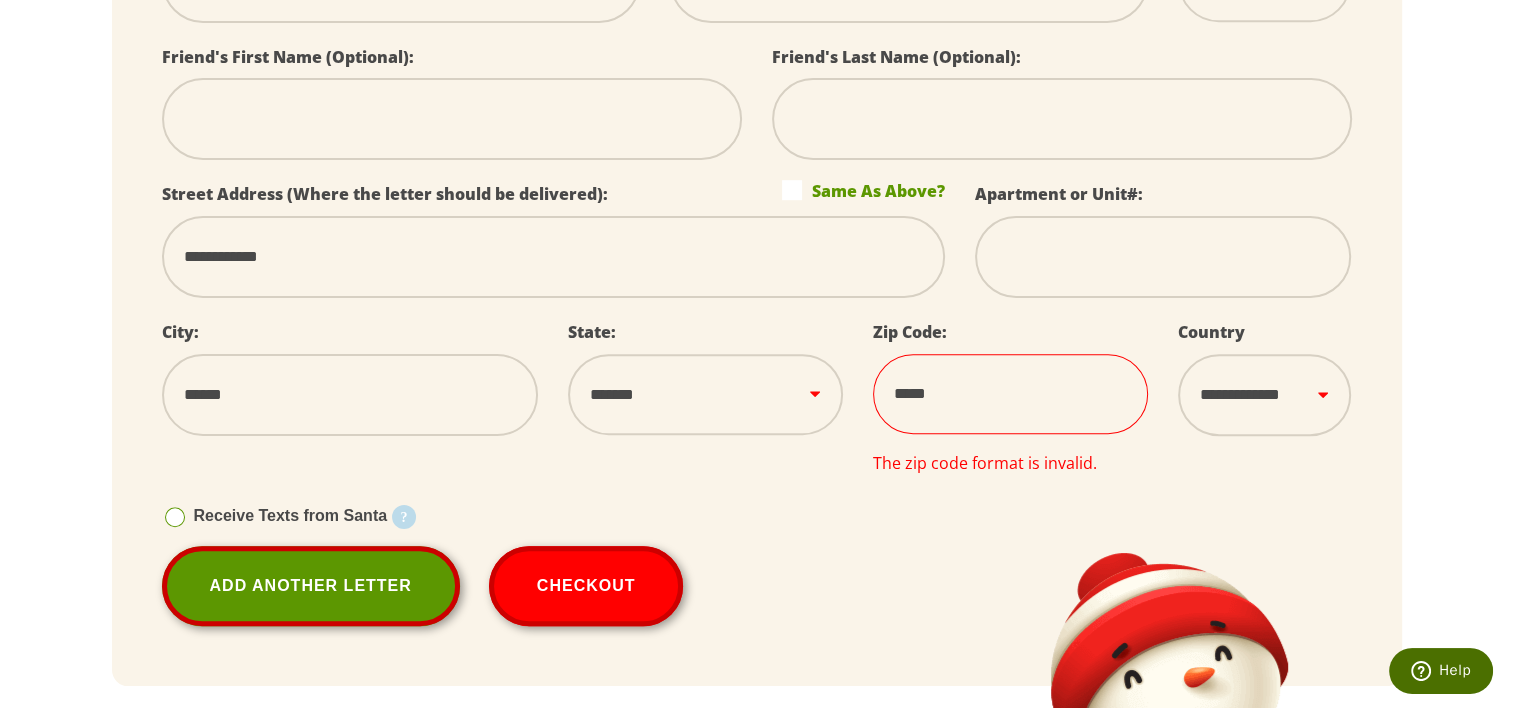 type on "*****" 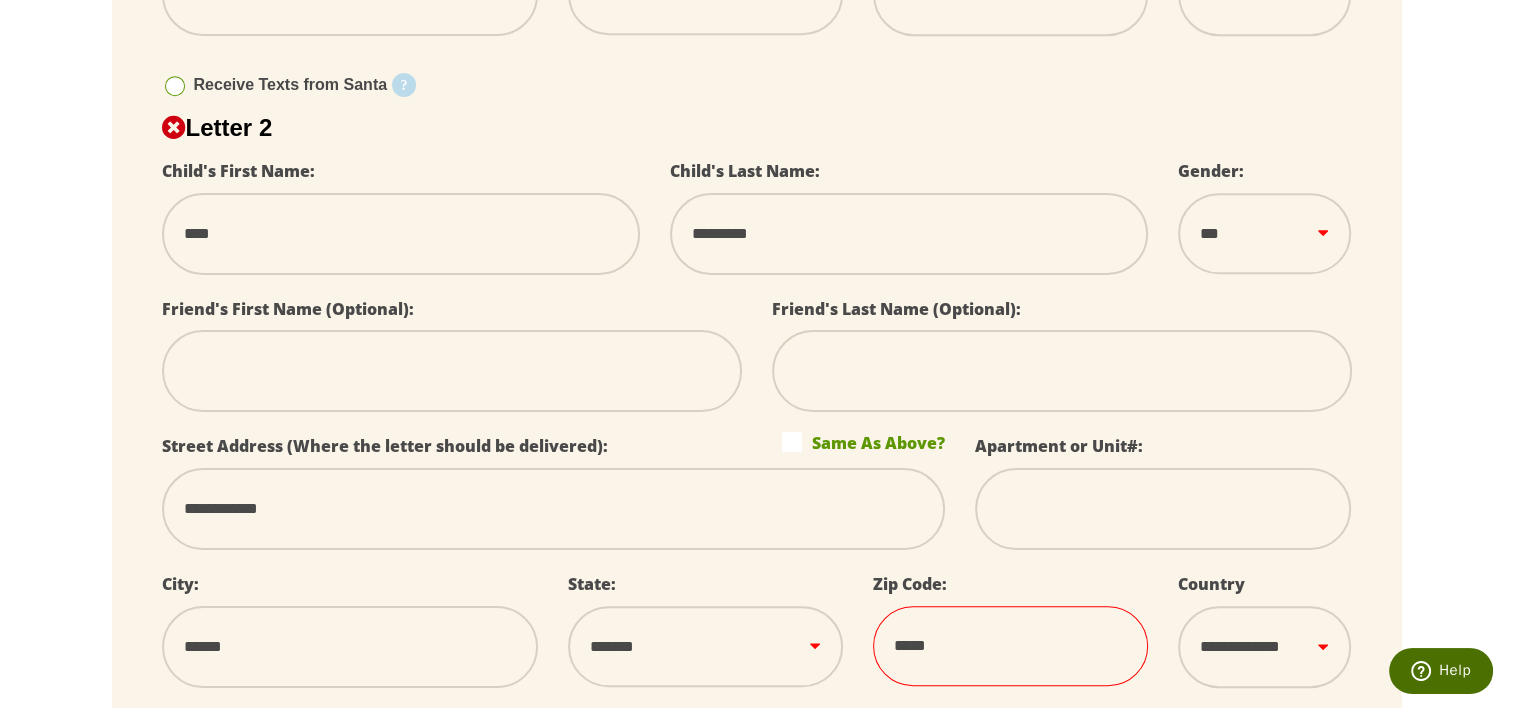scroll, scrollTop: 1304, scrollLeft: 0, axis: vertical 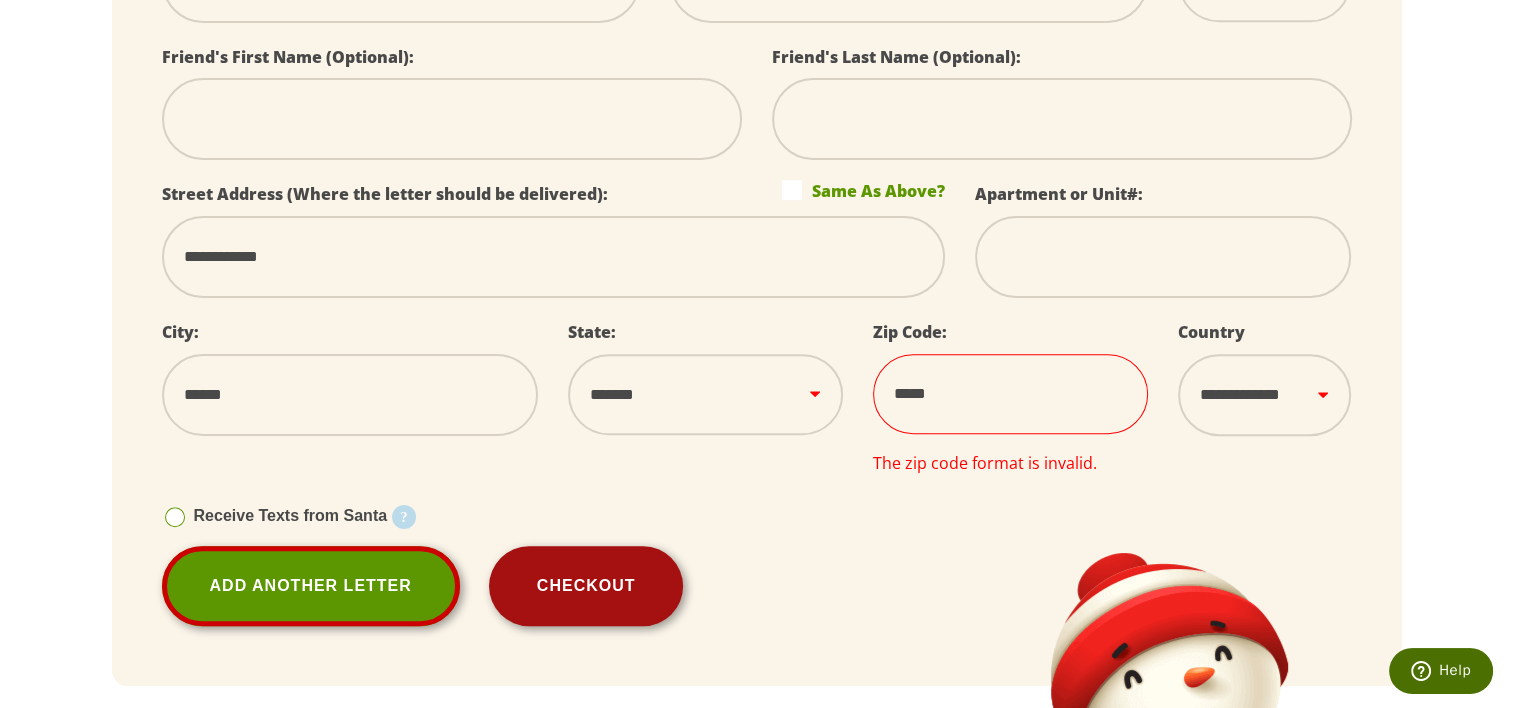 click on "Checkout" at bounding box center (586, 586) 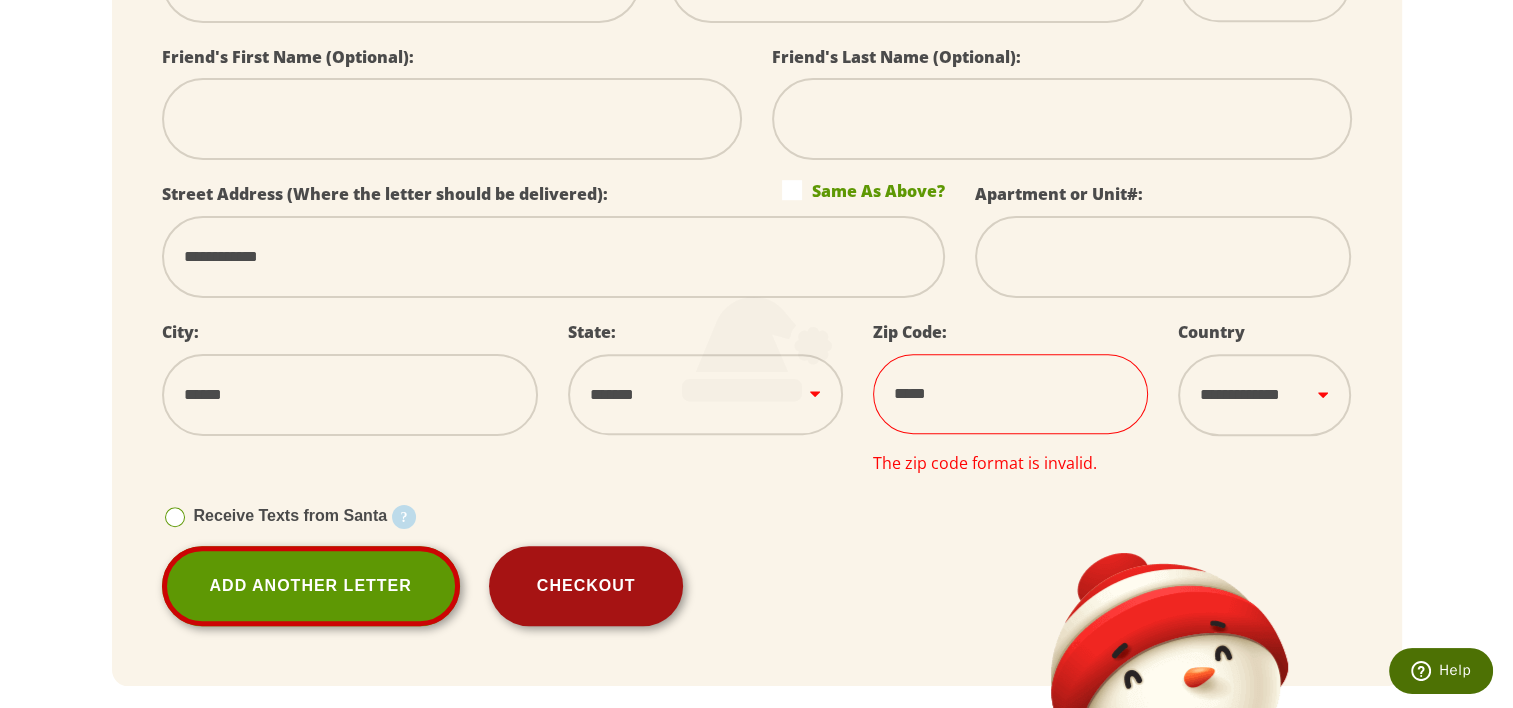 type on "**********" 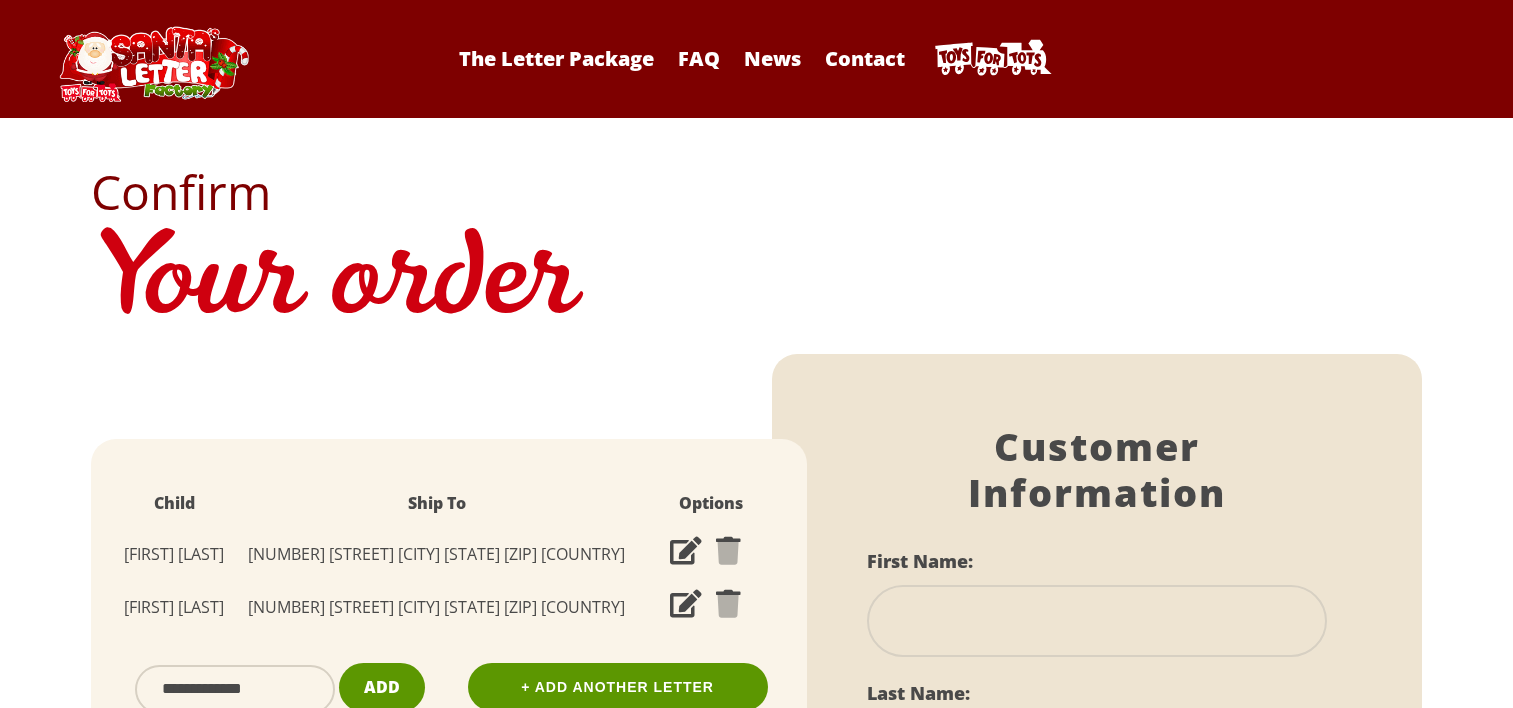 scroll, scrollTop: 0, scrollLeft: 0, axis: both 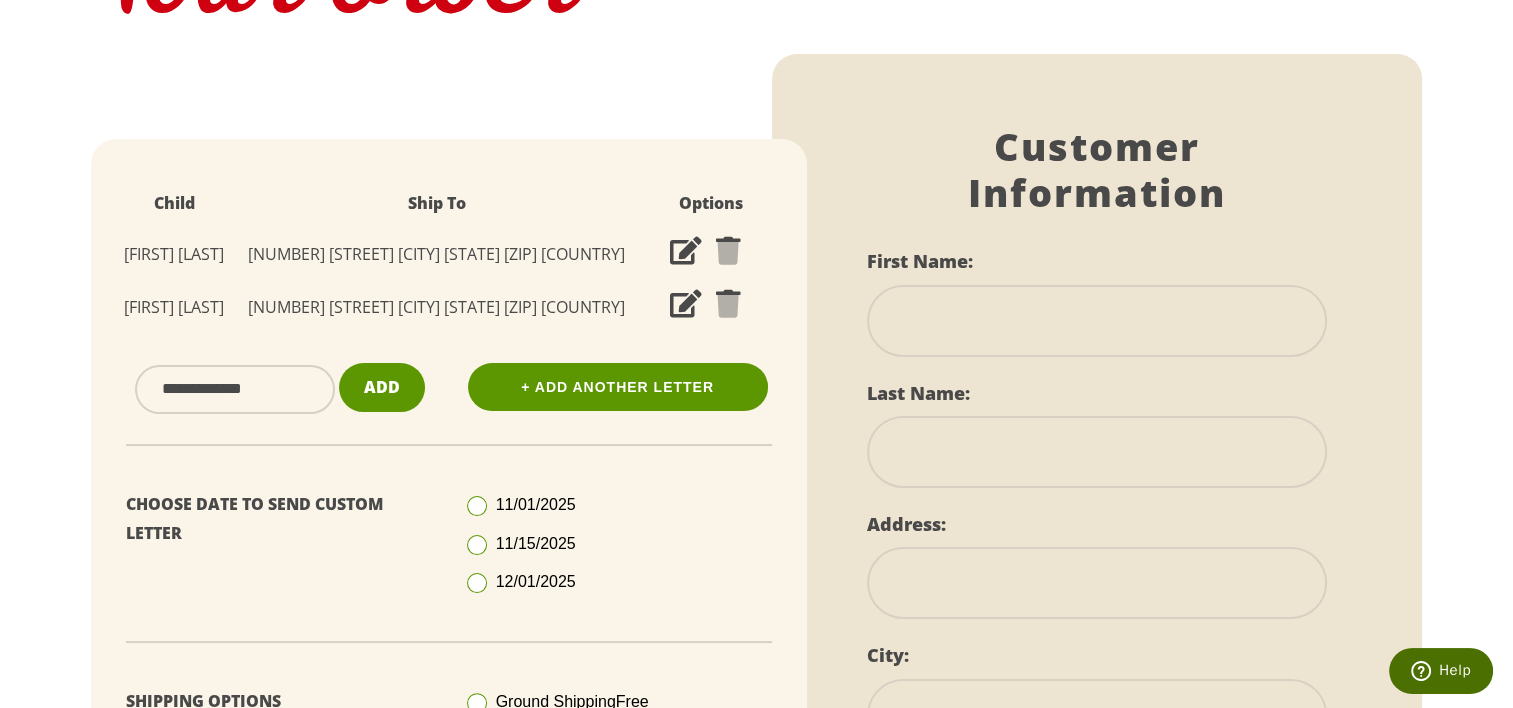 click at bounding box center (477, 583) 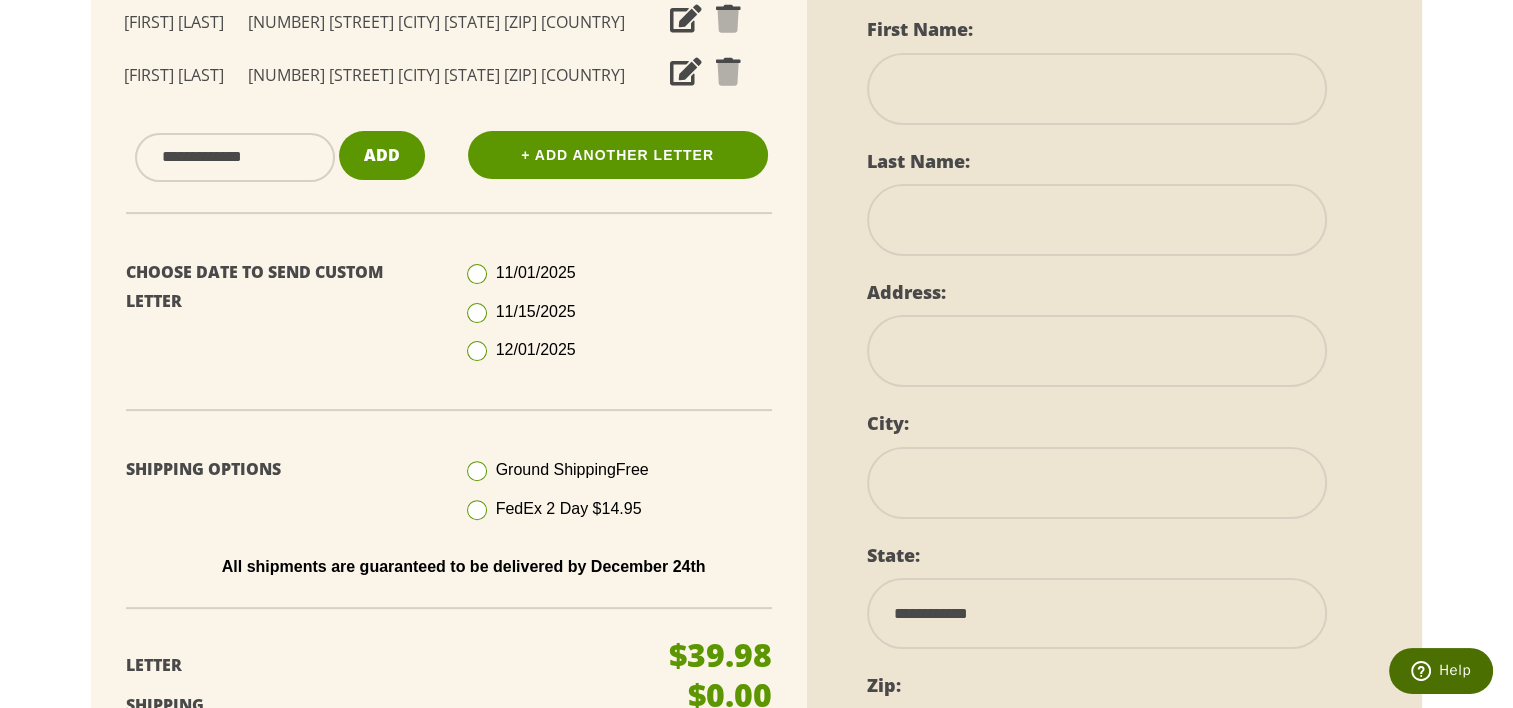 scroll, scrollTop: 500, scrollLeft: 0, axis: vertical 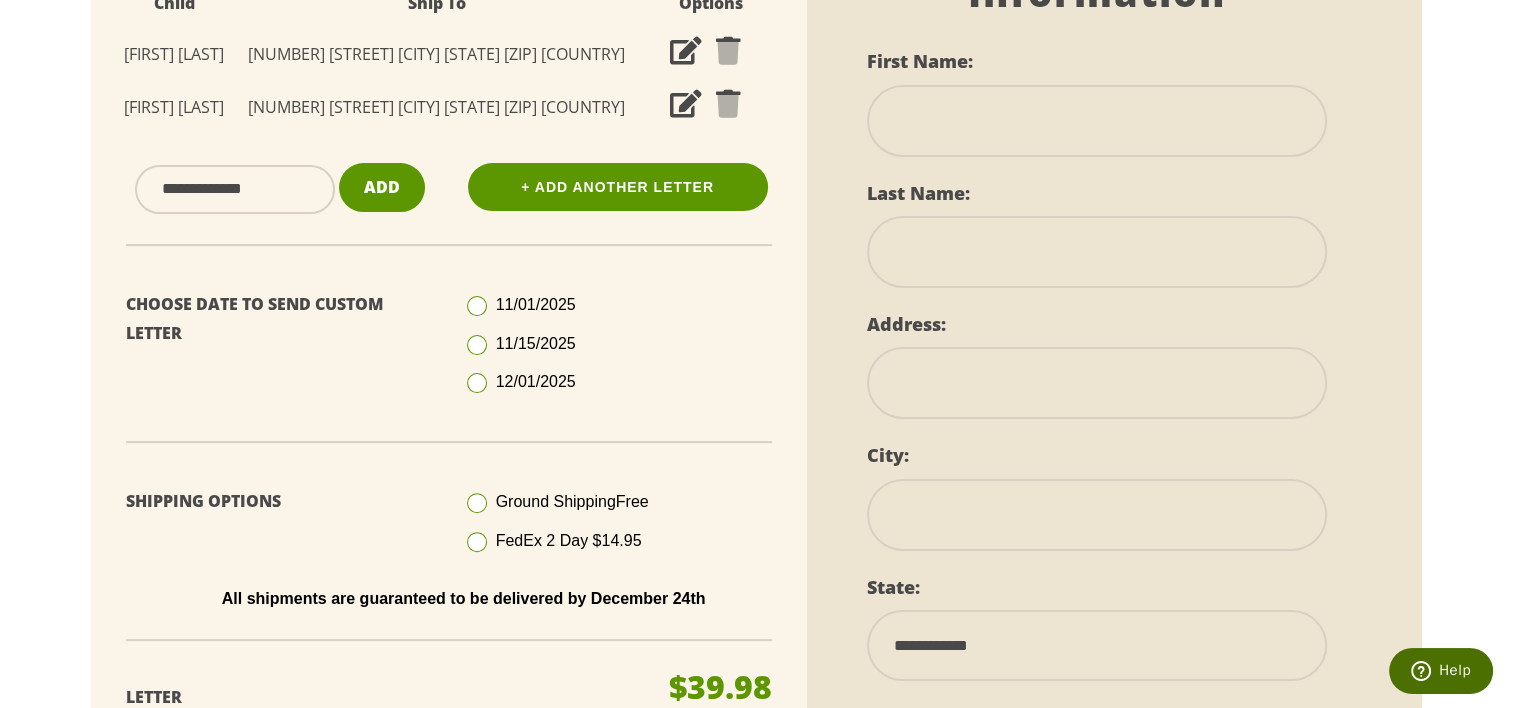 click at bounding box center (1097, 121) 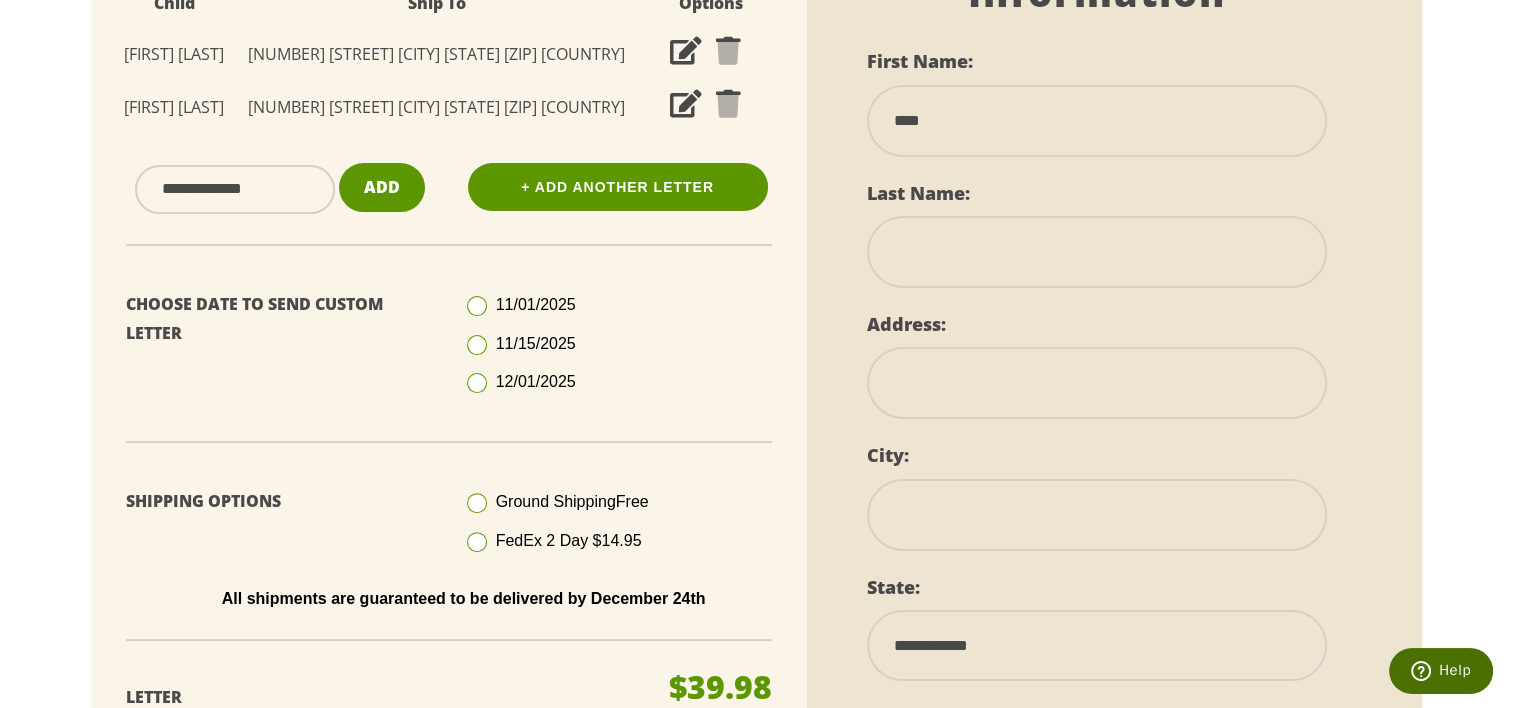 type on "*********" 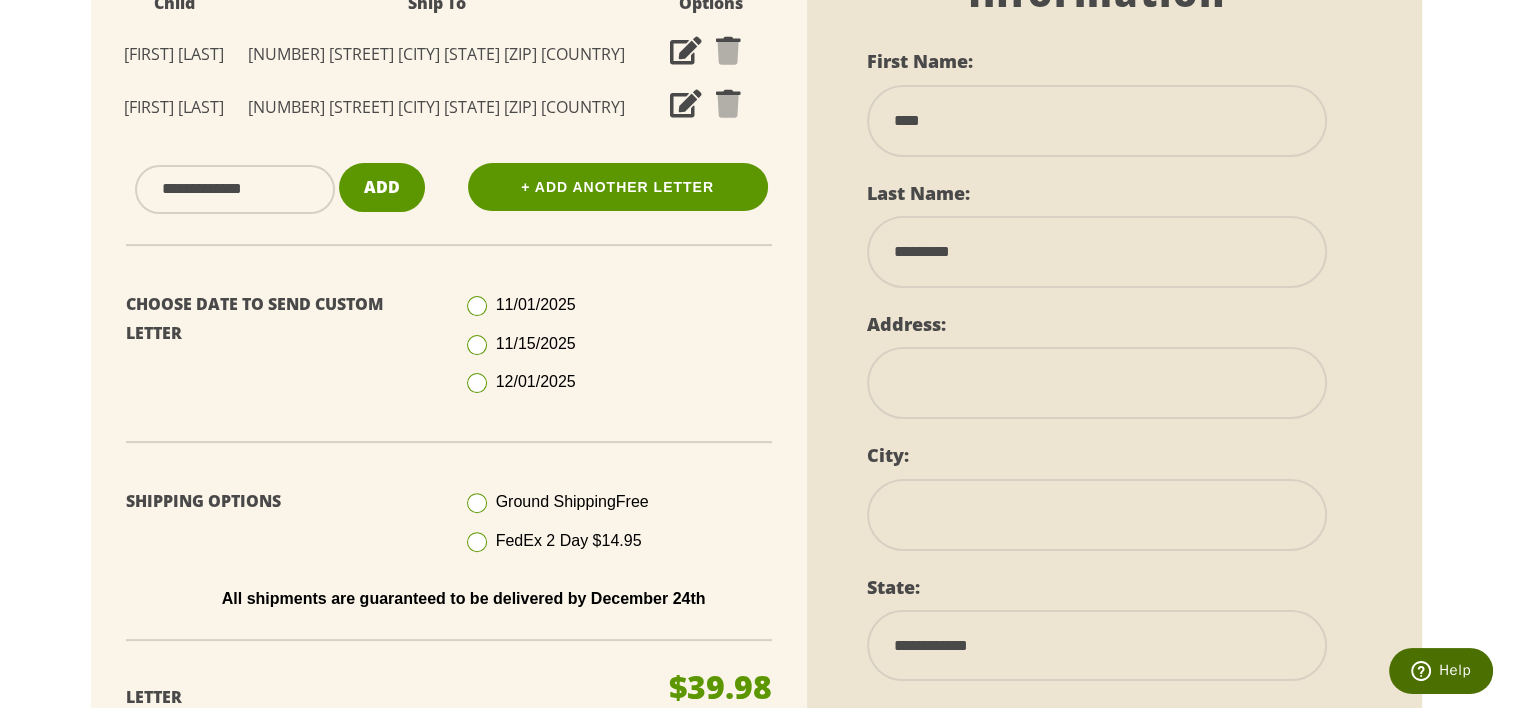 type on "**********" 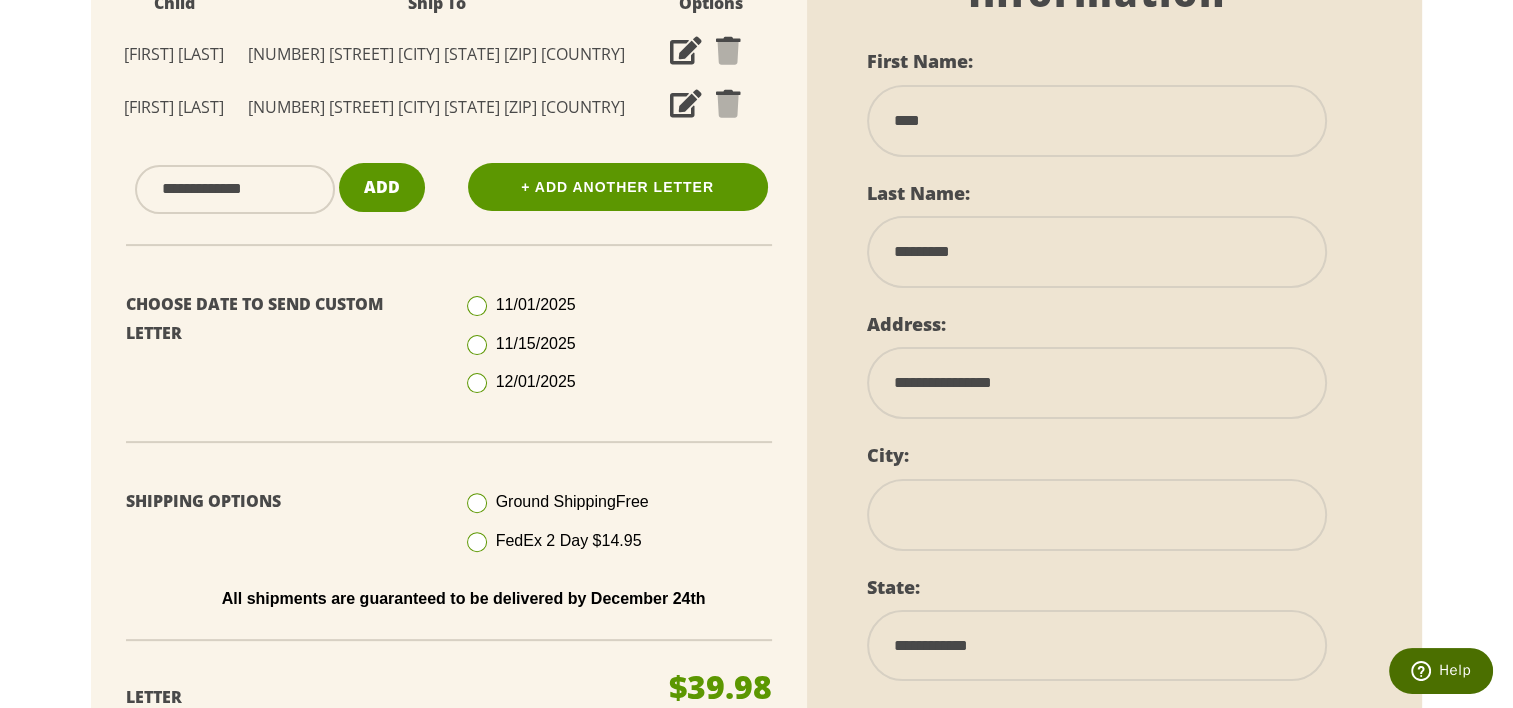 type on "******" 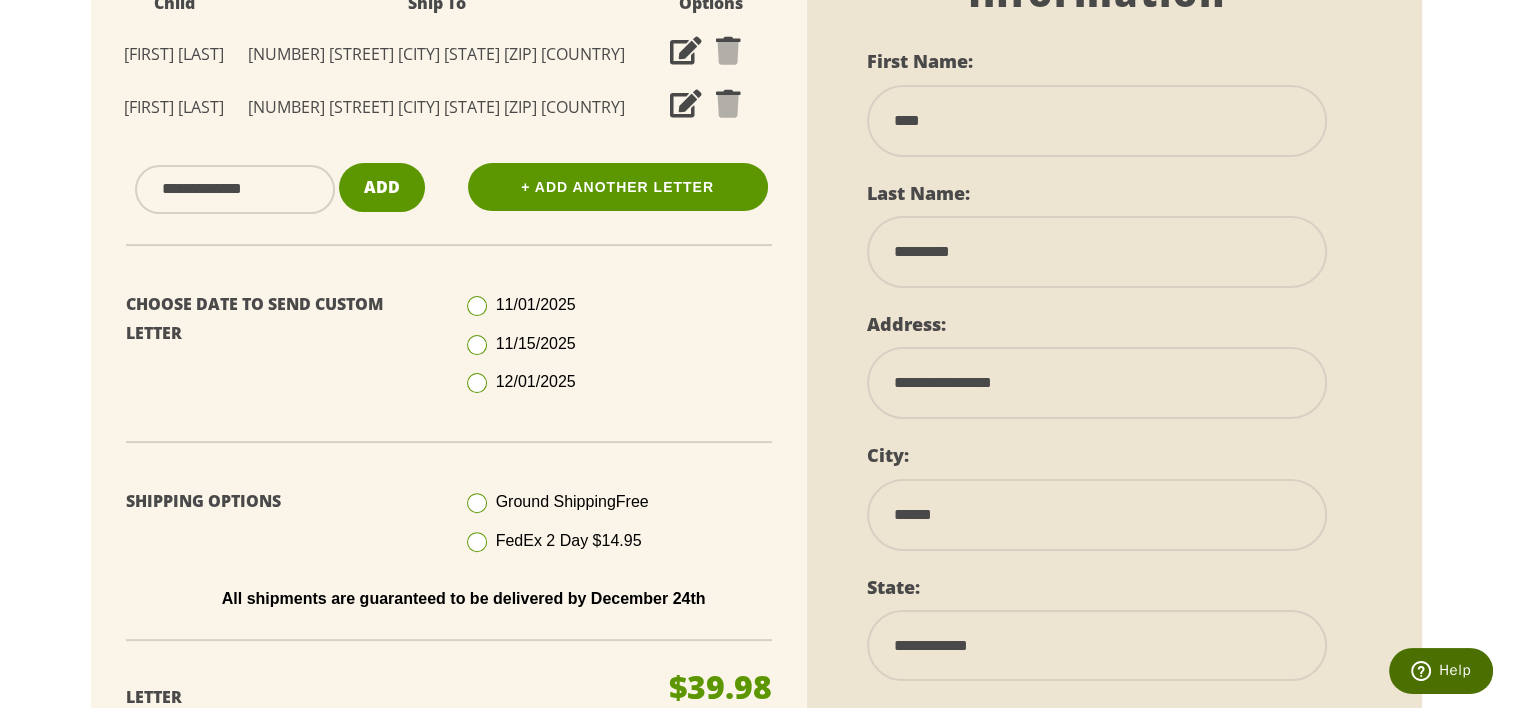 type on "*****" 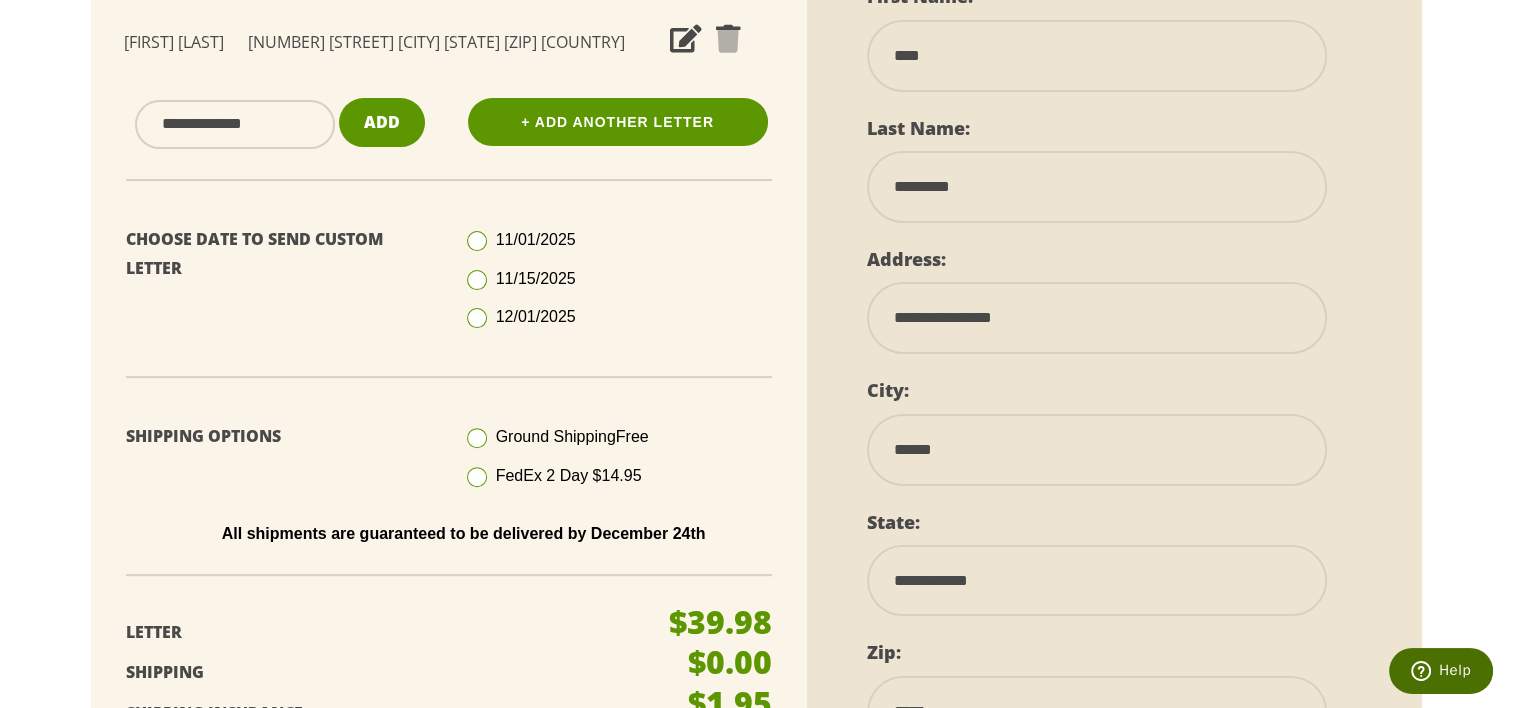 scroll, scrollTop: 600, scrollLeft: 0, axis: vertical 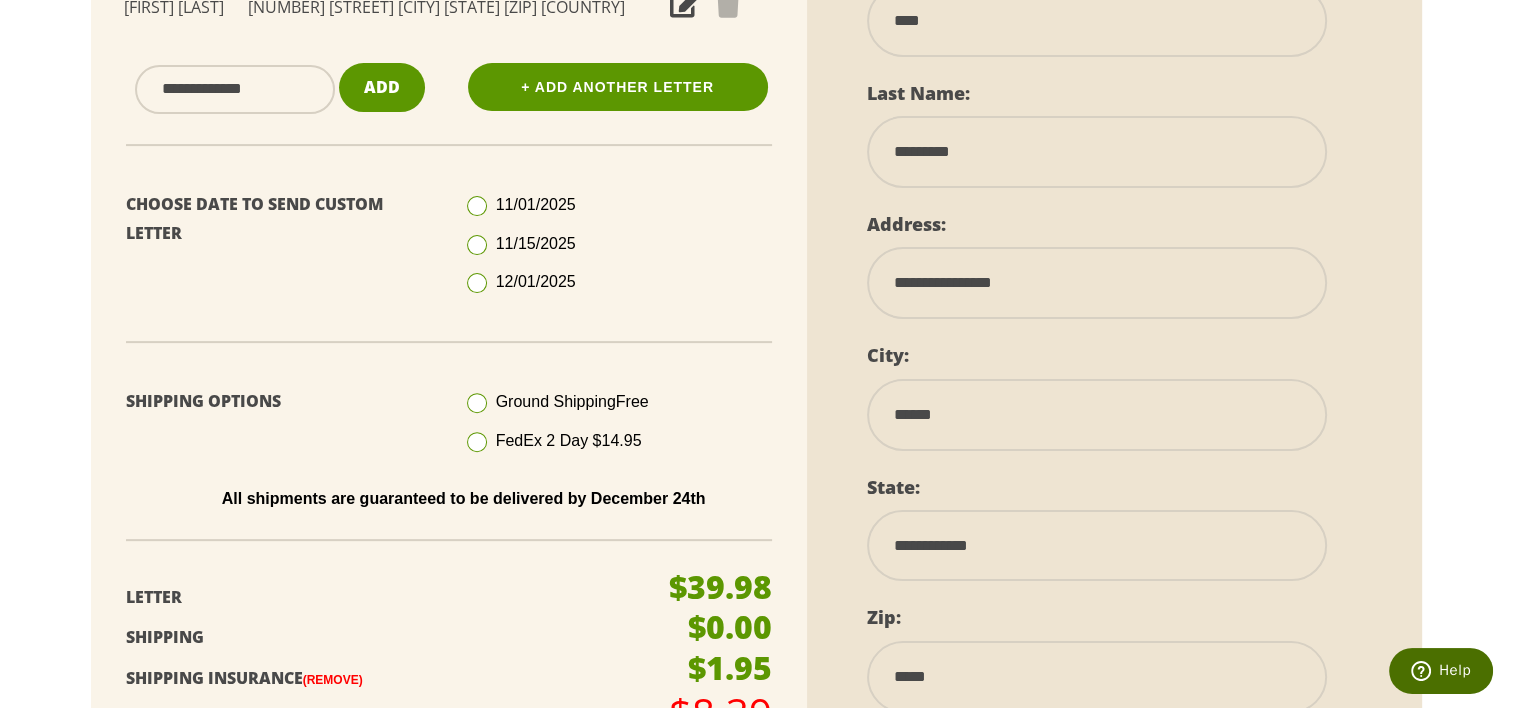 click on "**********" at bounding box center (1097, 545) 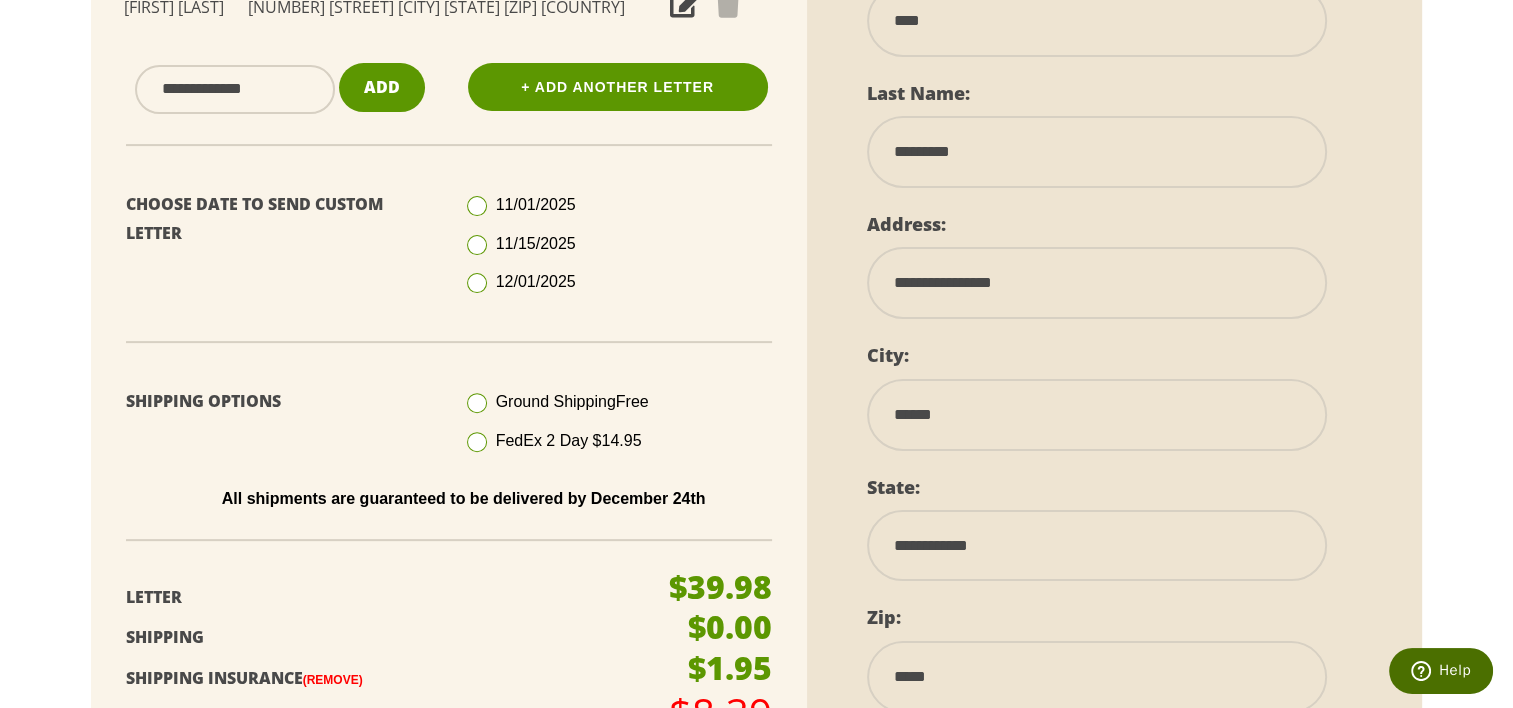 select on "**" 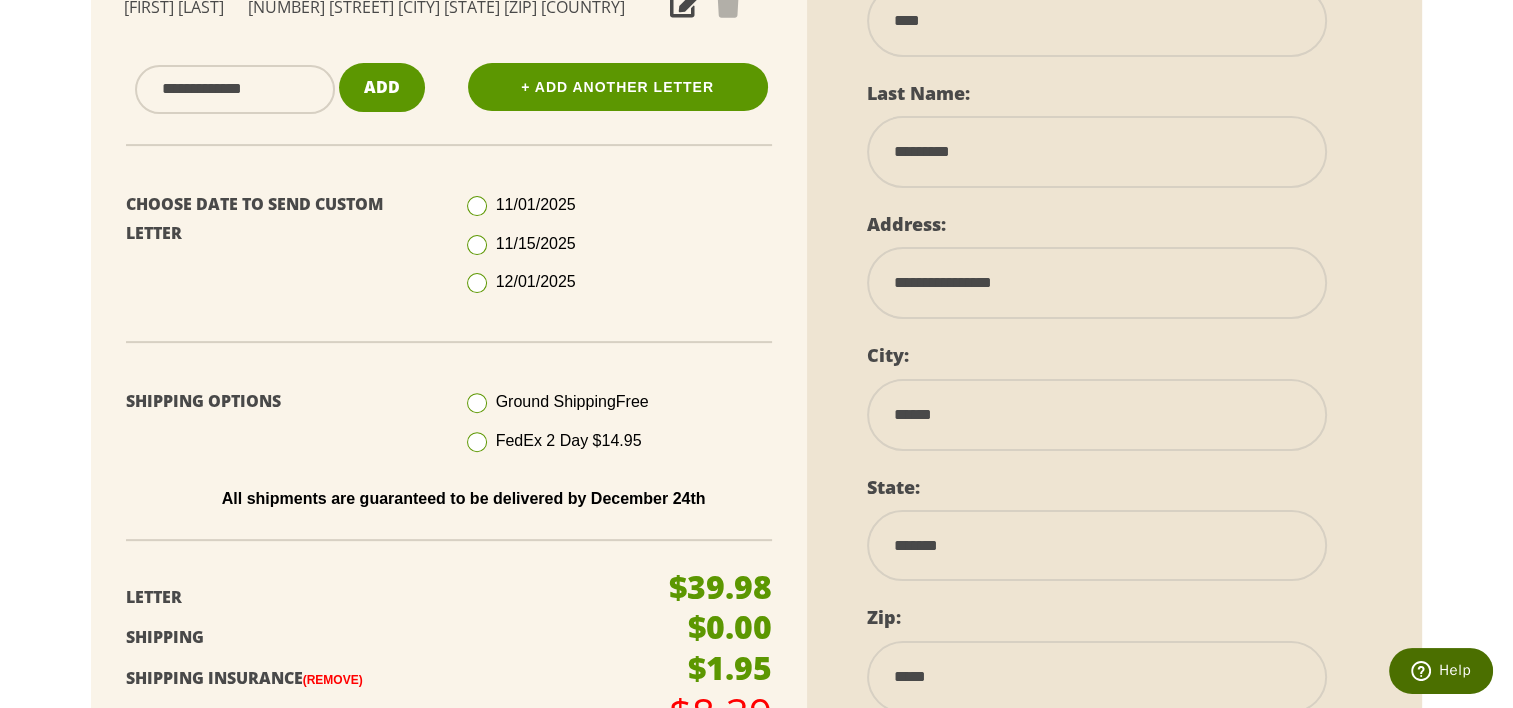 click on "**********" at bounding box center (1097, 545) 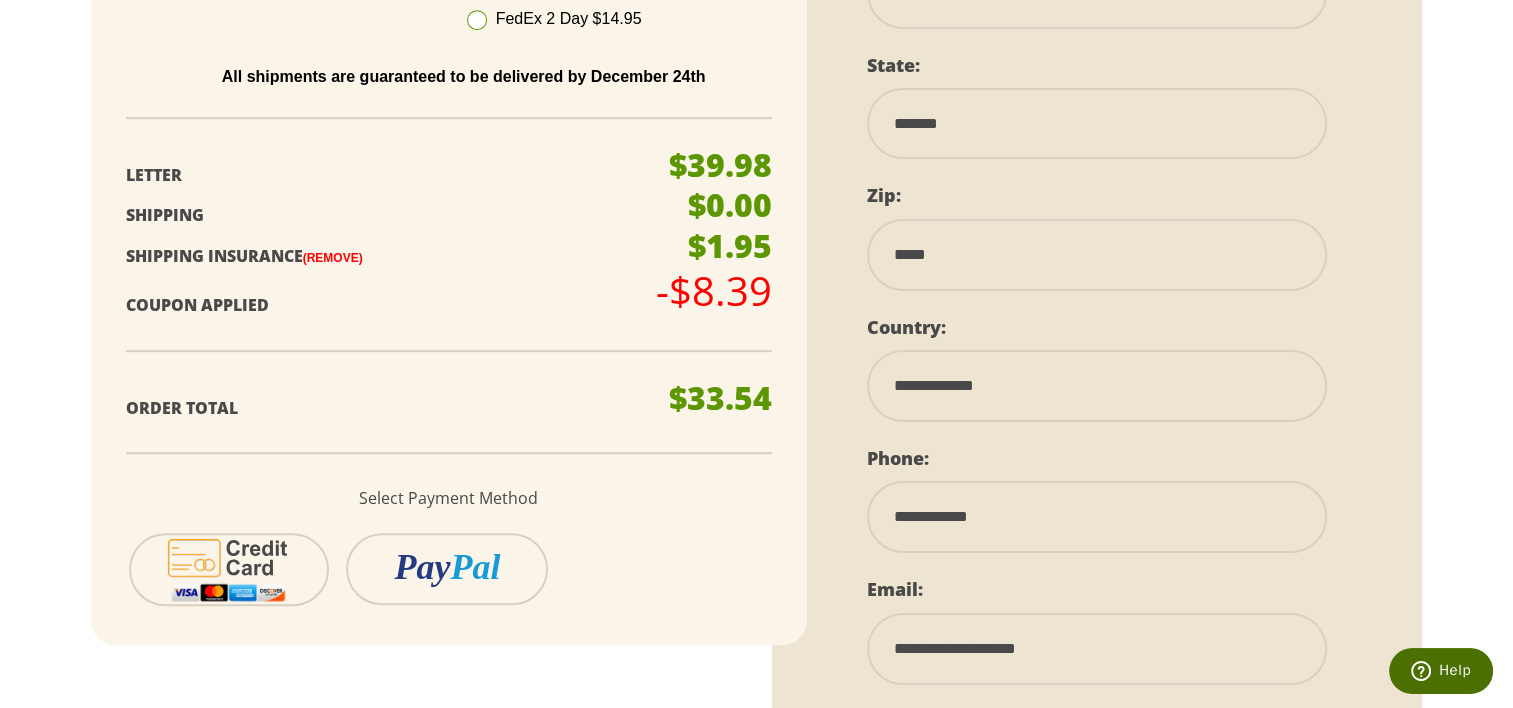 scroll, scrollTop: 1100, scrollLeft: 0, axis: vertical 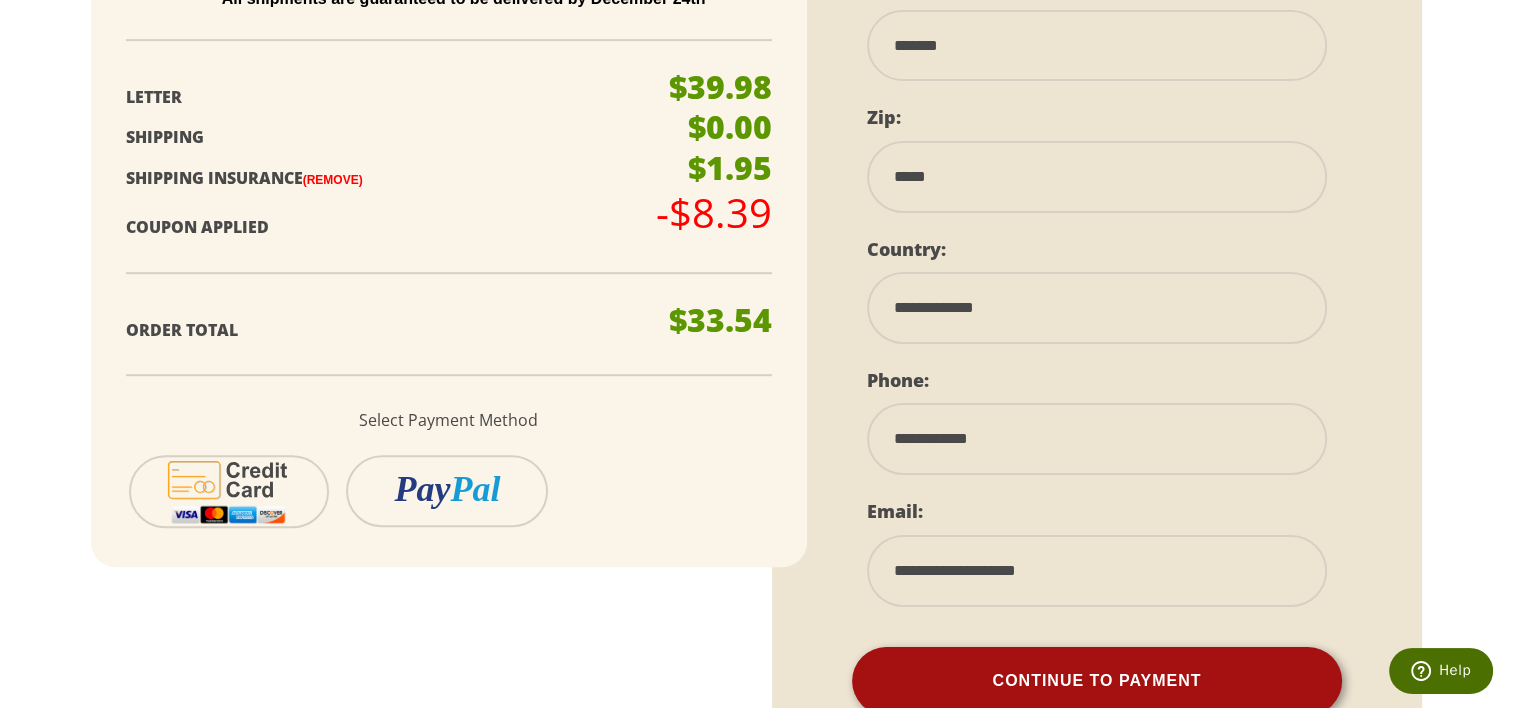 click on "Continue To Payment" at bounding box center (1097, 681) 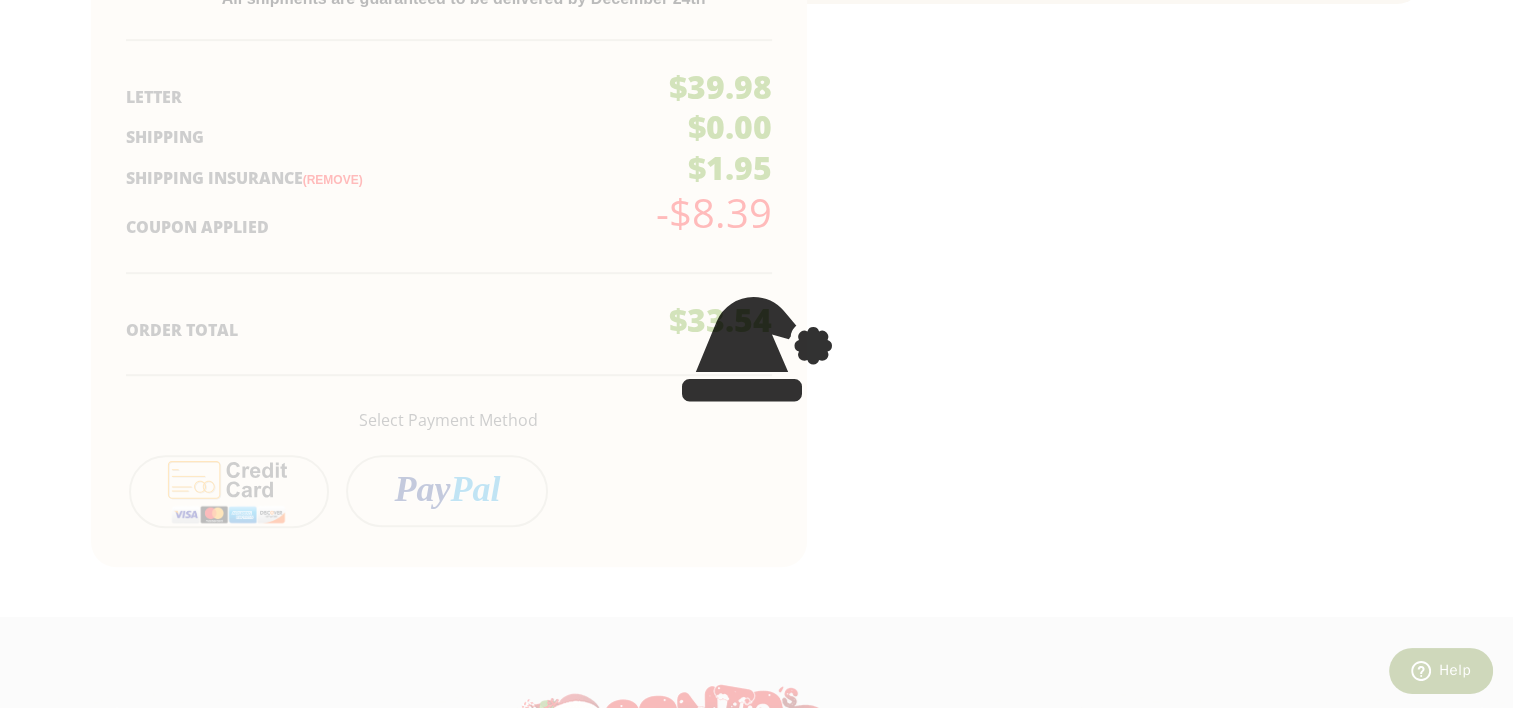 scroll, scrollTop: 544, scrollLeft: 0, axis: vertical 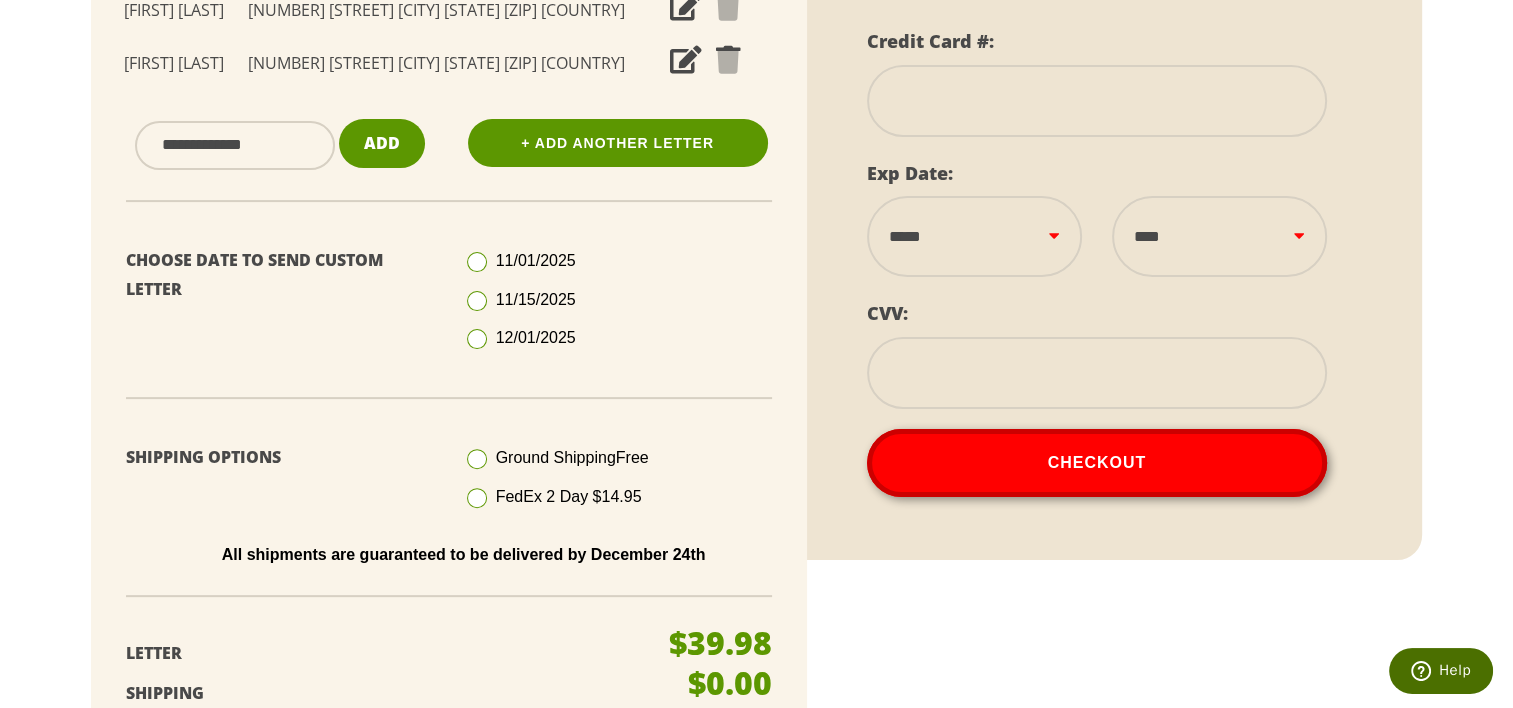 click at bounding box center (1097, 101) 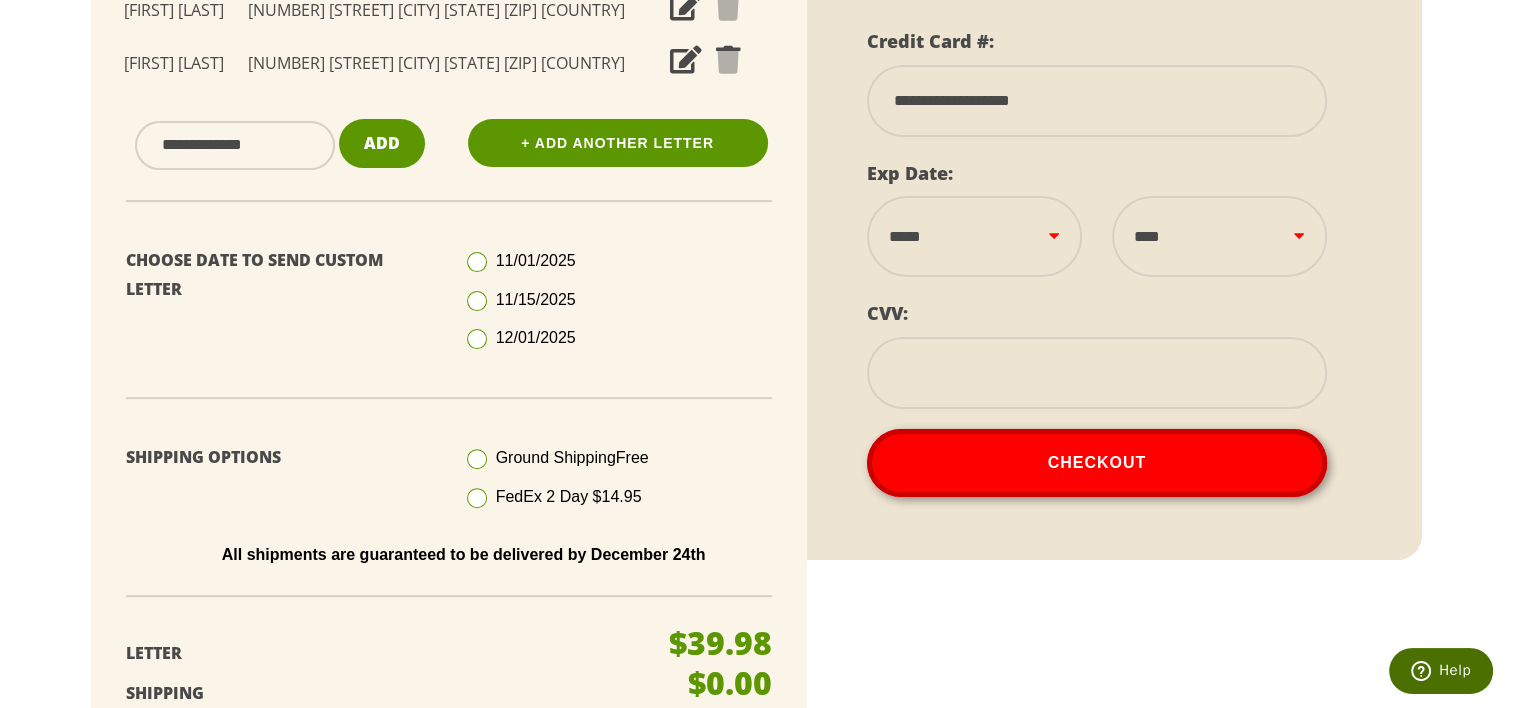 select on "**" 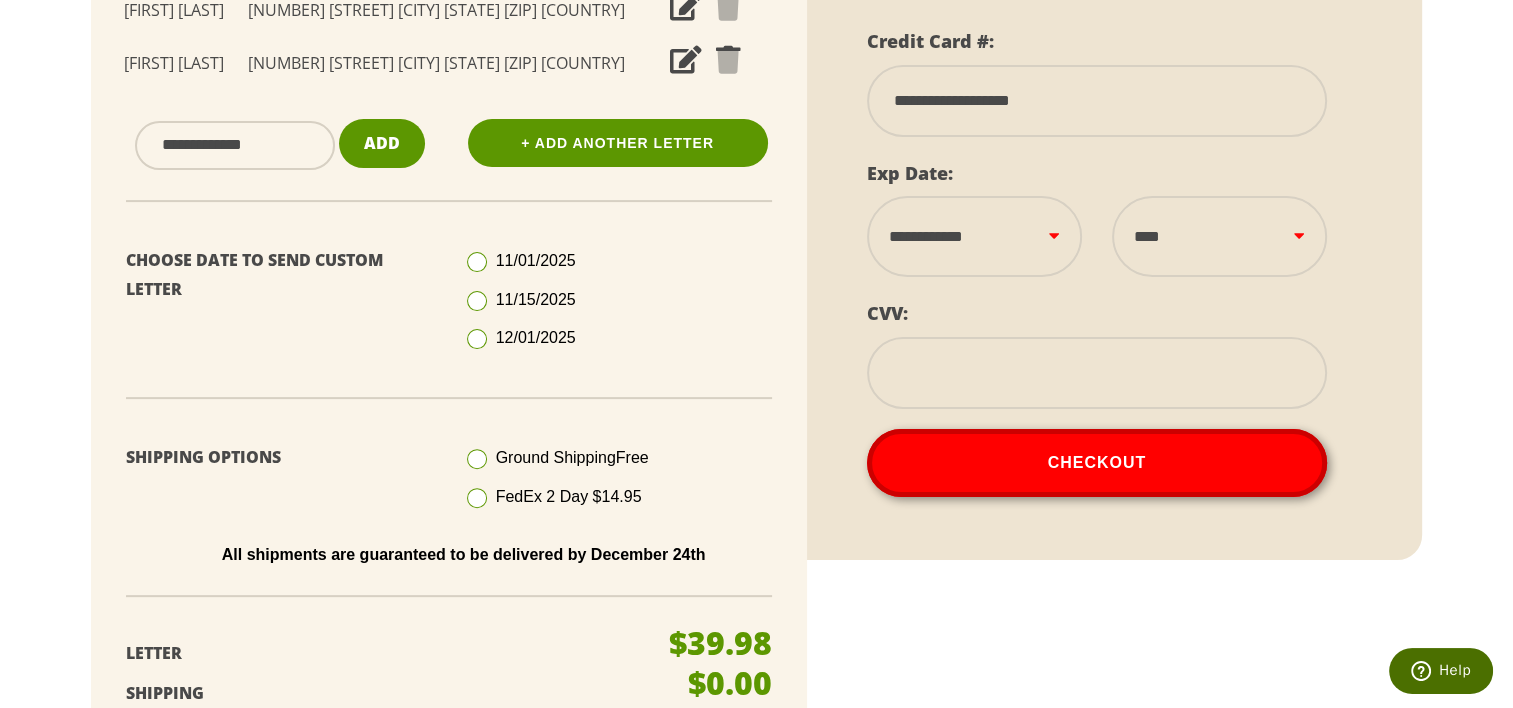 select on "****" 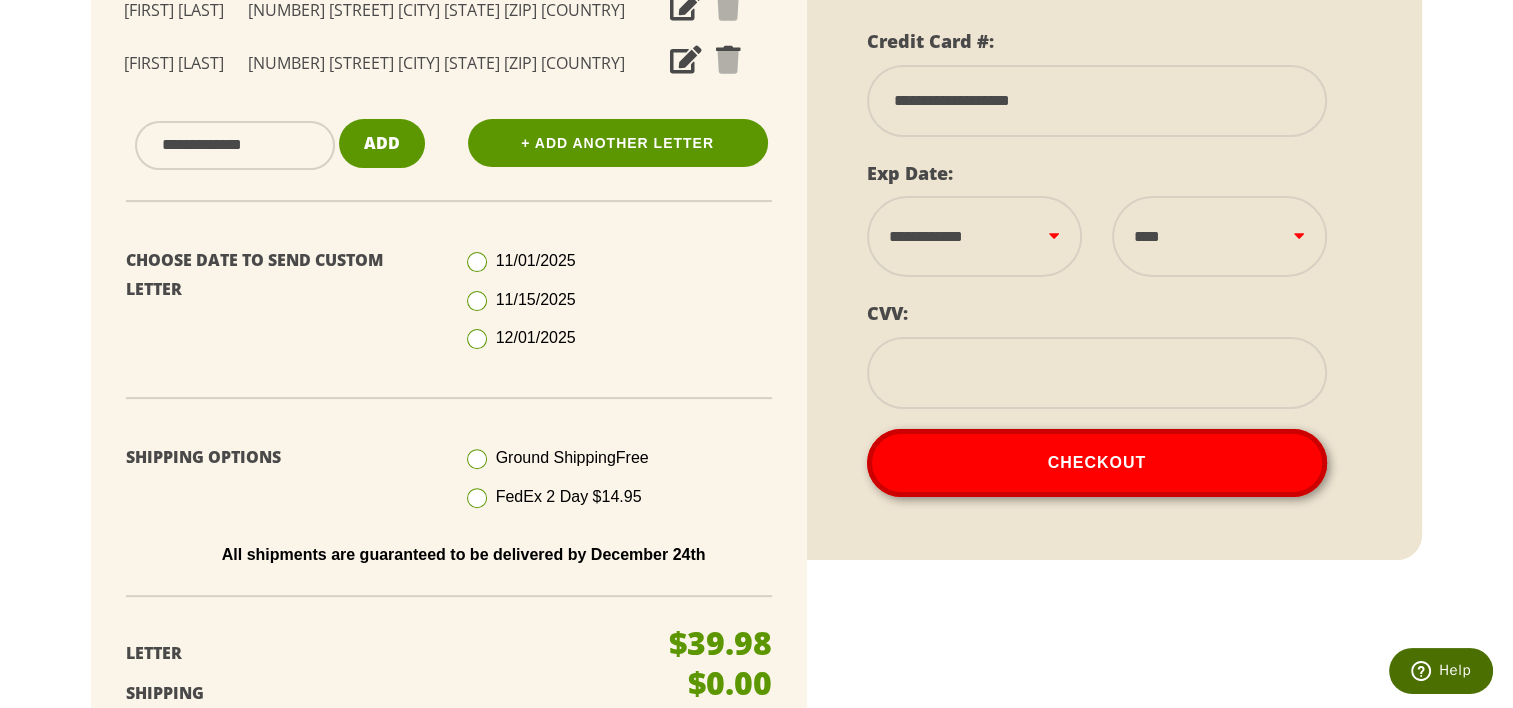 type on "***" 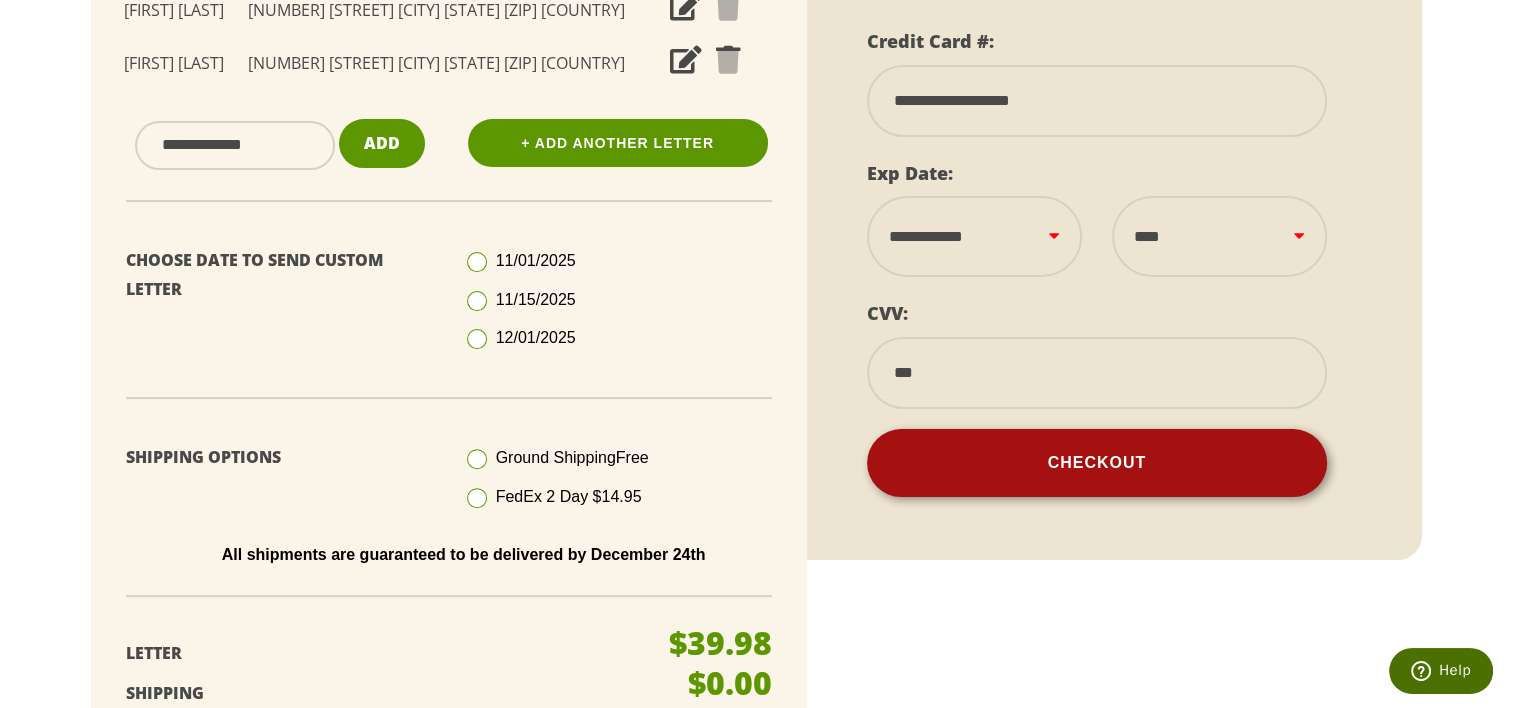 click on "Checkout" at bounding box center (1097, 463) 